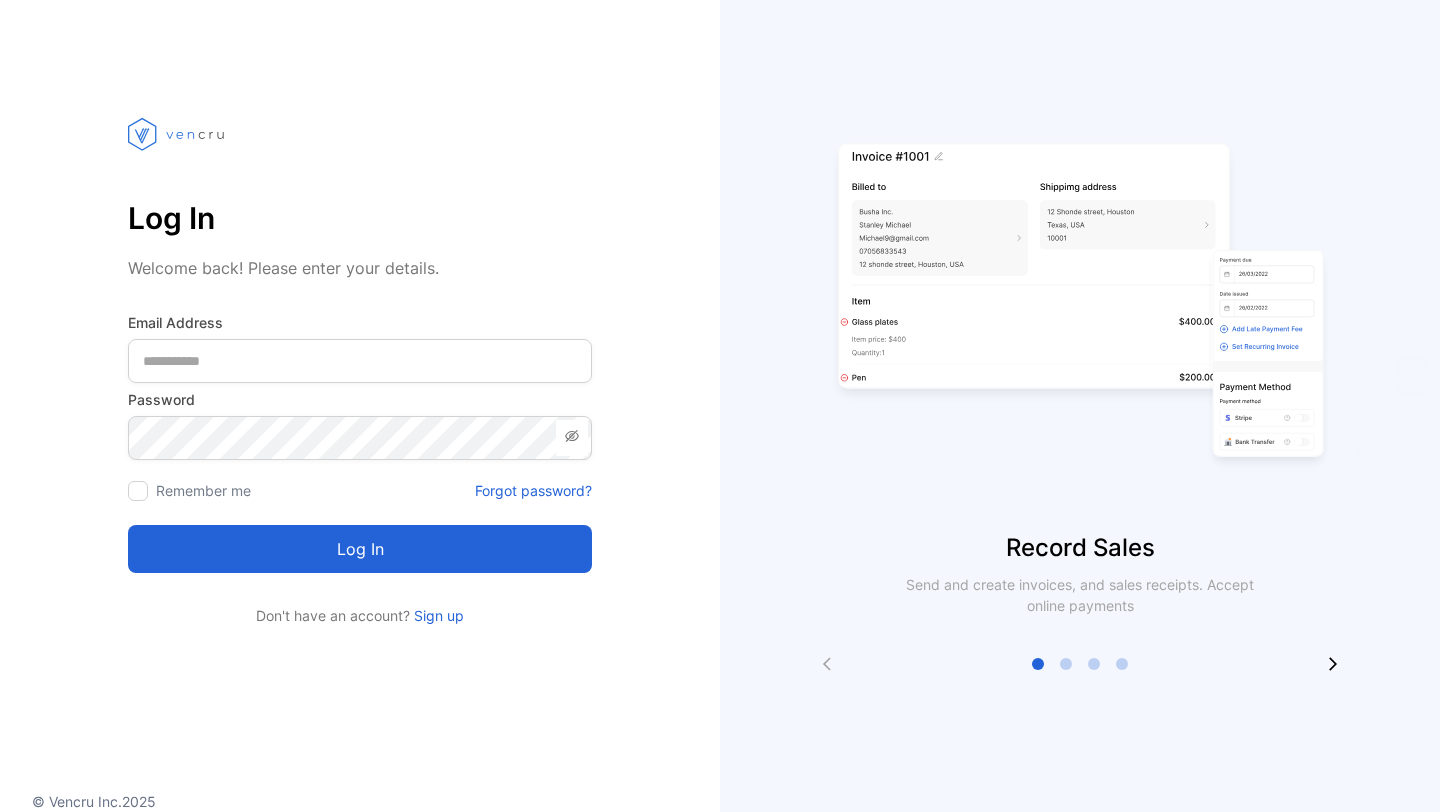 scroll, scrollTop: 0, scrollLeft: 0, axis: both 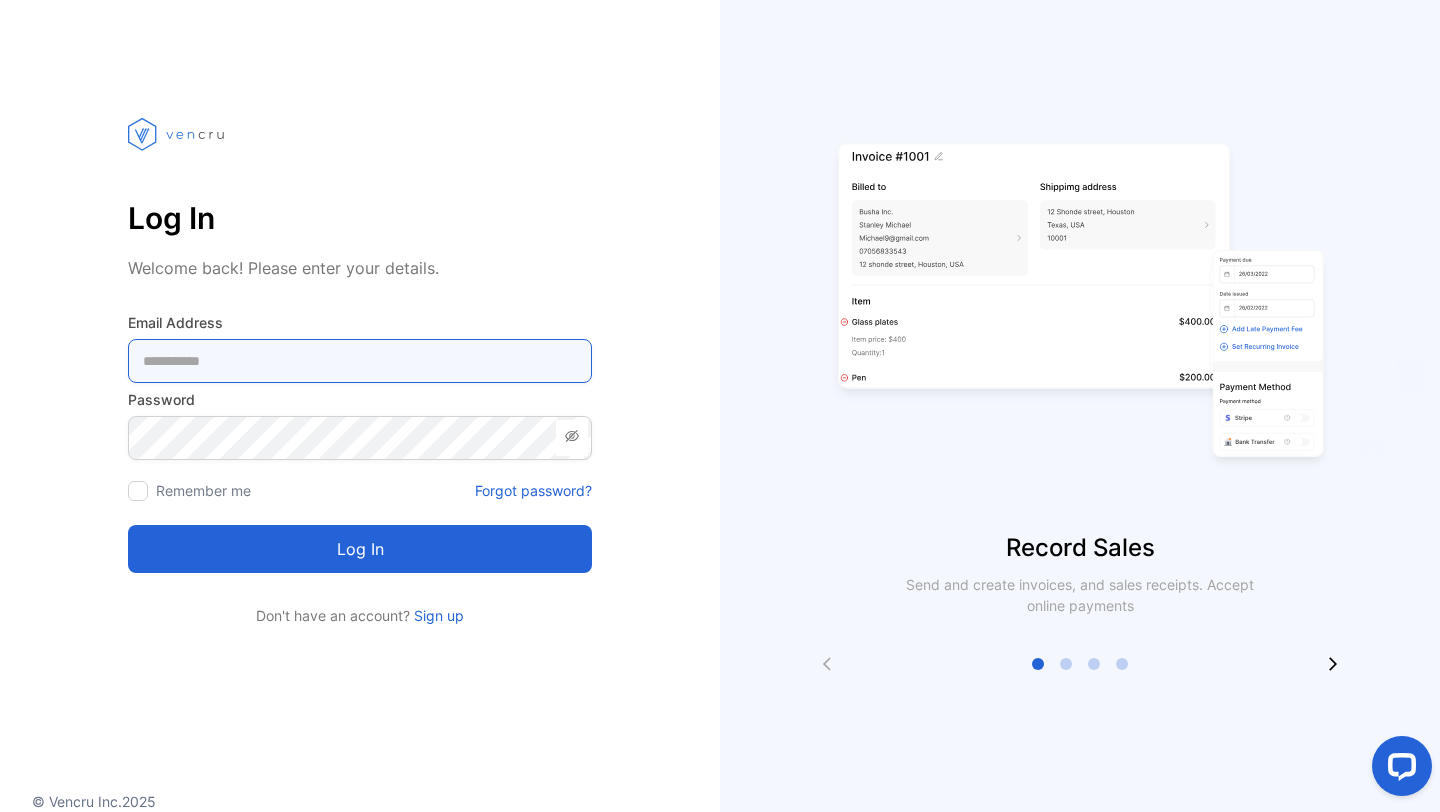 click at bounding box center (360, 361) 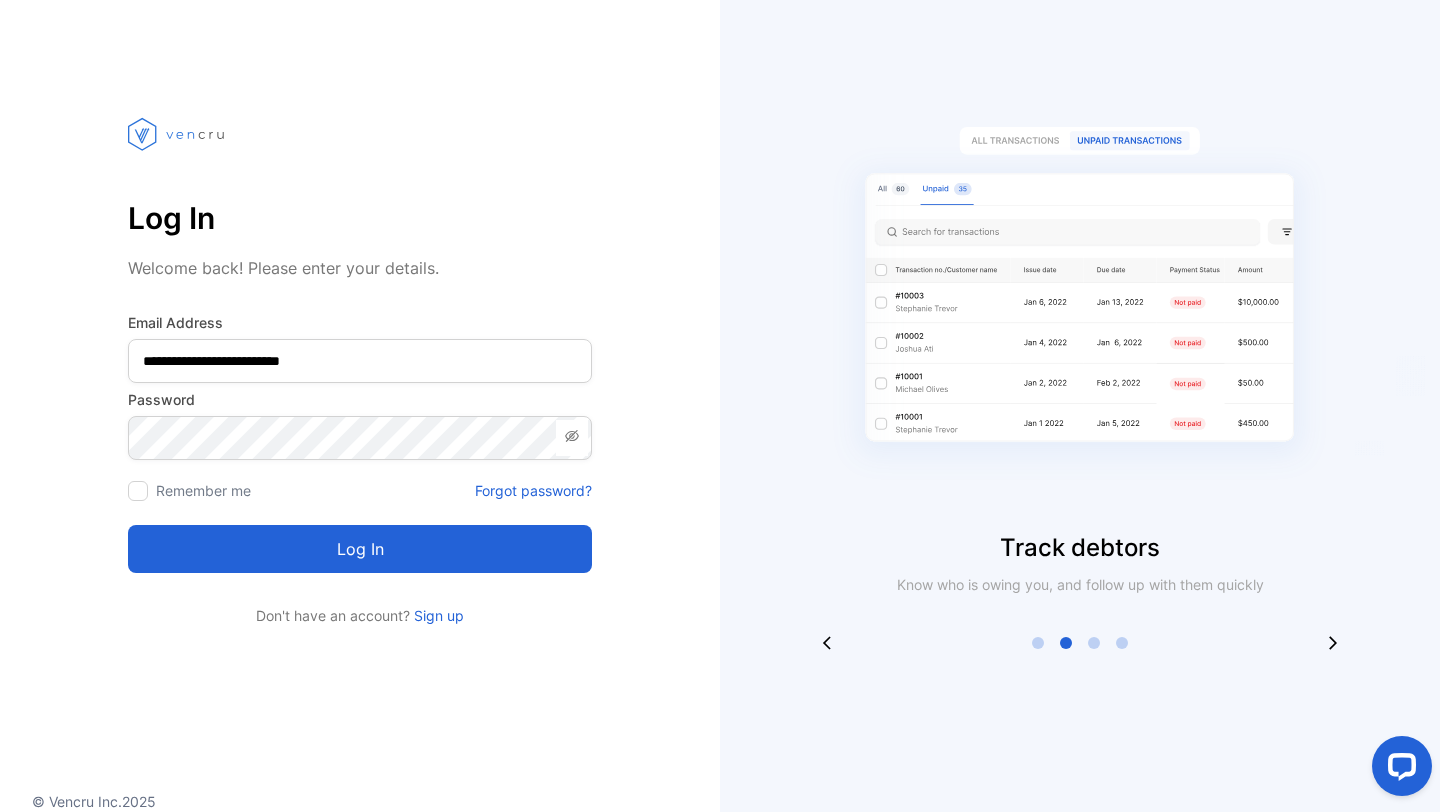 click on "Log in" at bounding box center [360, 549] 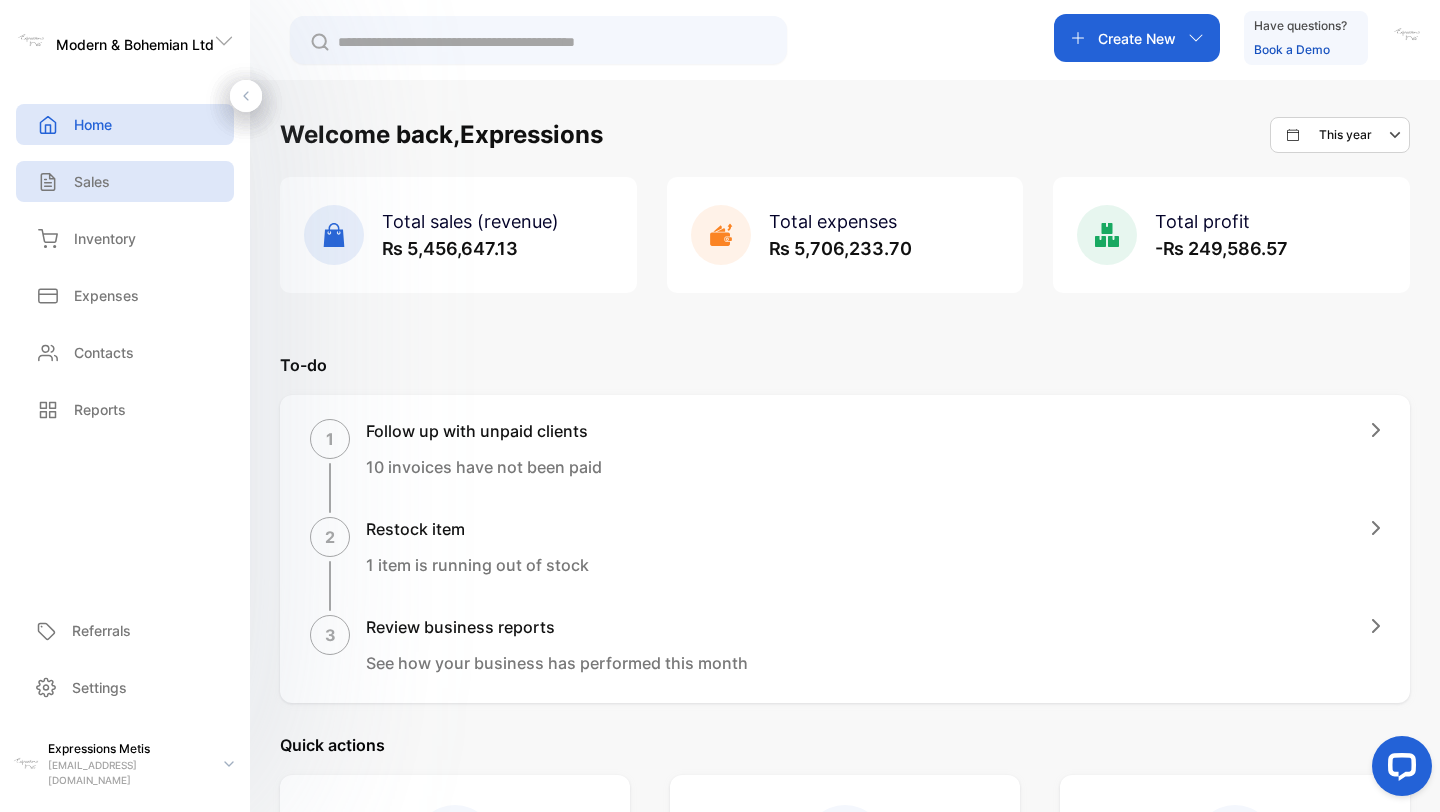 click on "Sales" at bounding box center [92, 181] 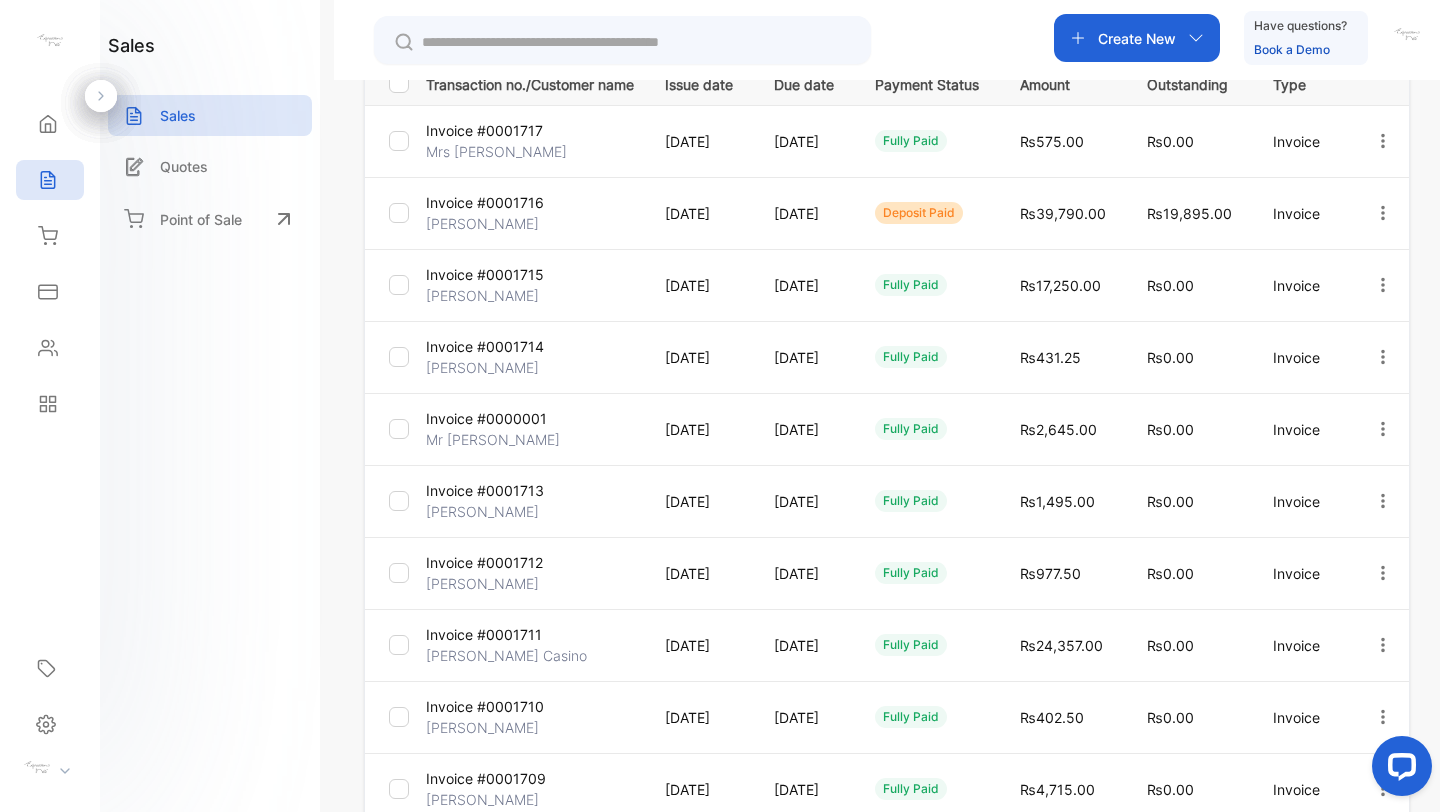 scroll, scrollTop: 0, scrollLeft: 0, axis: both 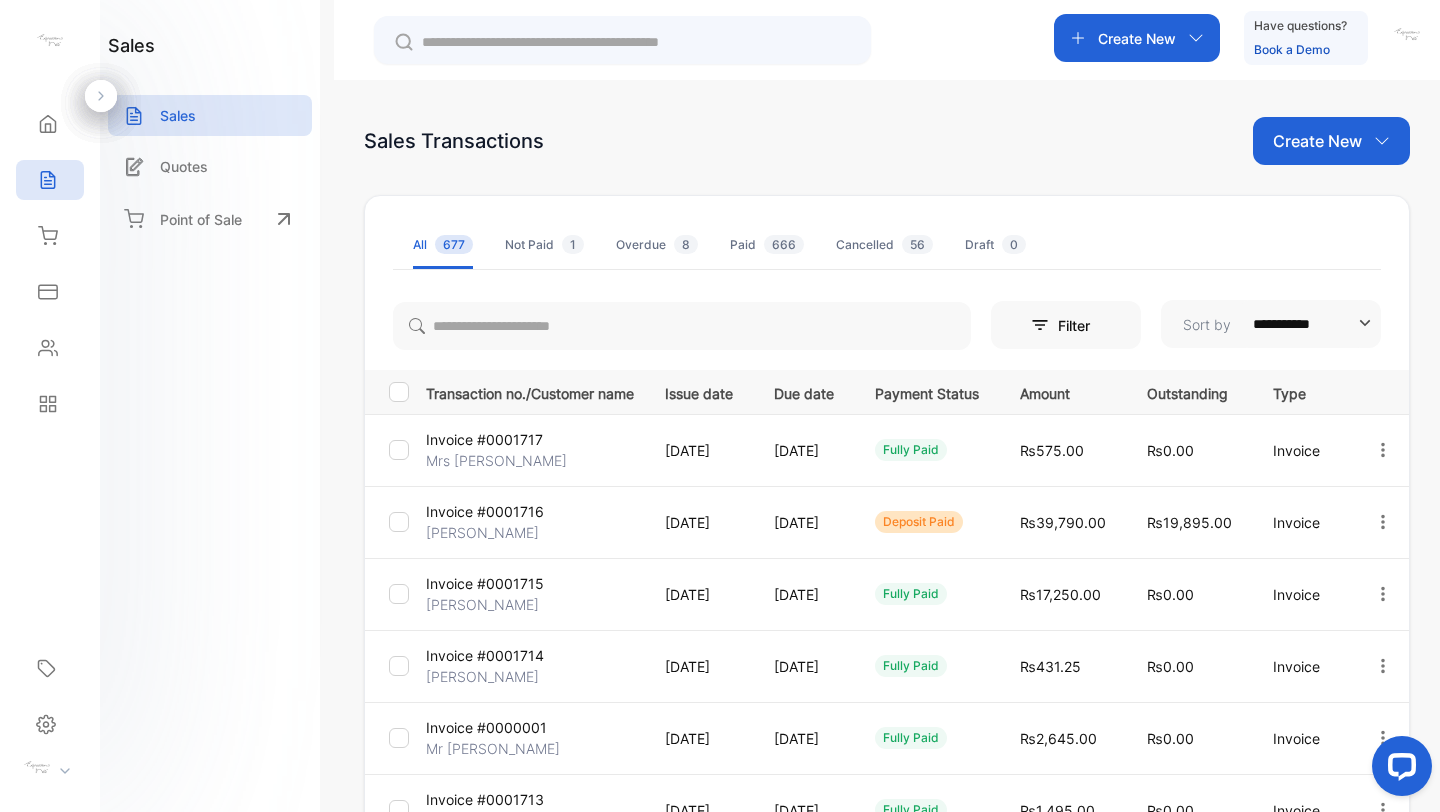 click on "[DATE]" at bounding box center (800, 666) 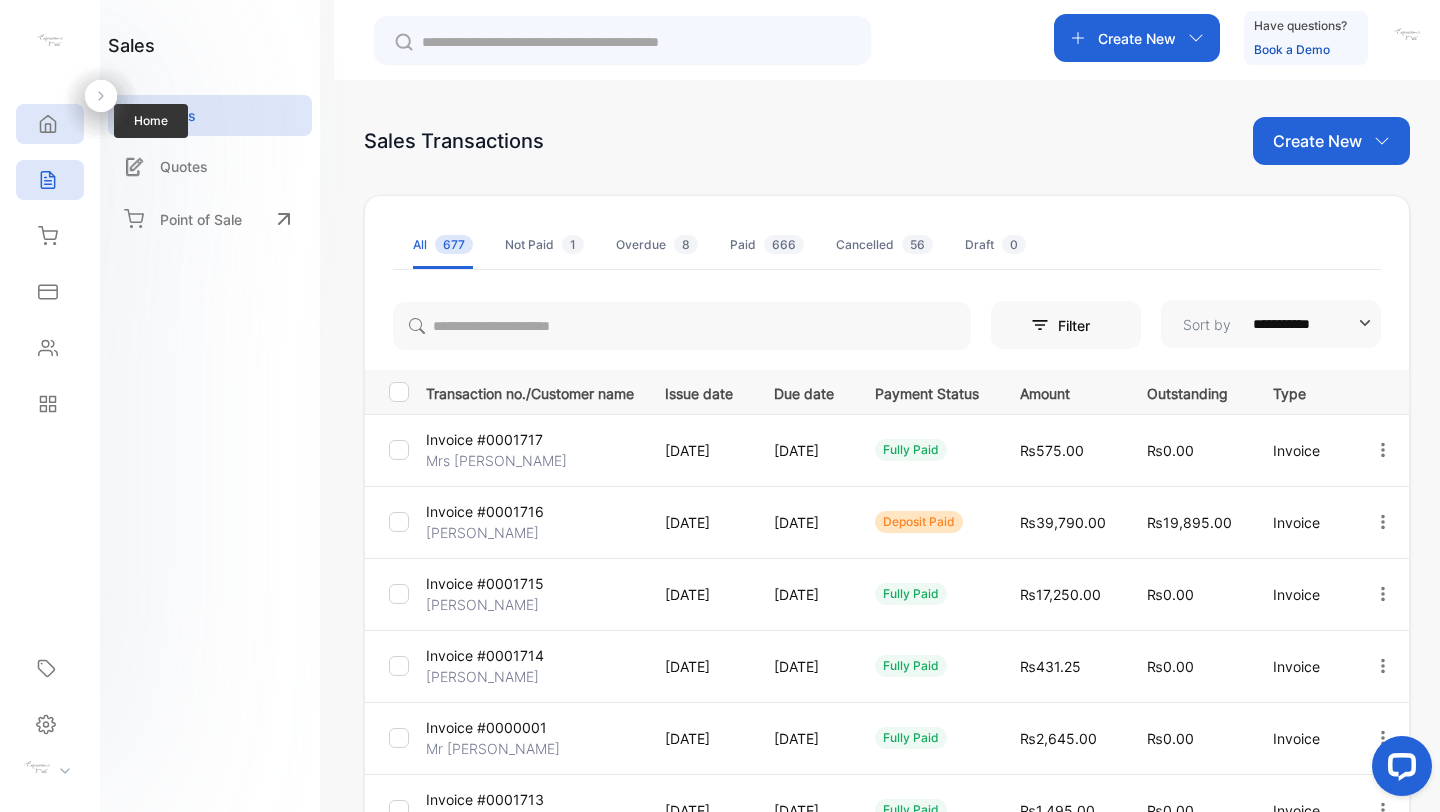 click on "Home" at bounding box center (50, 124) 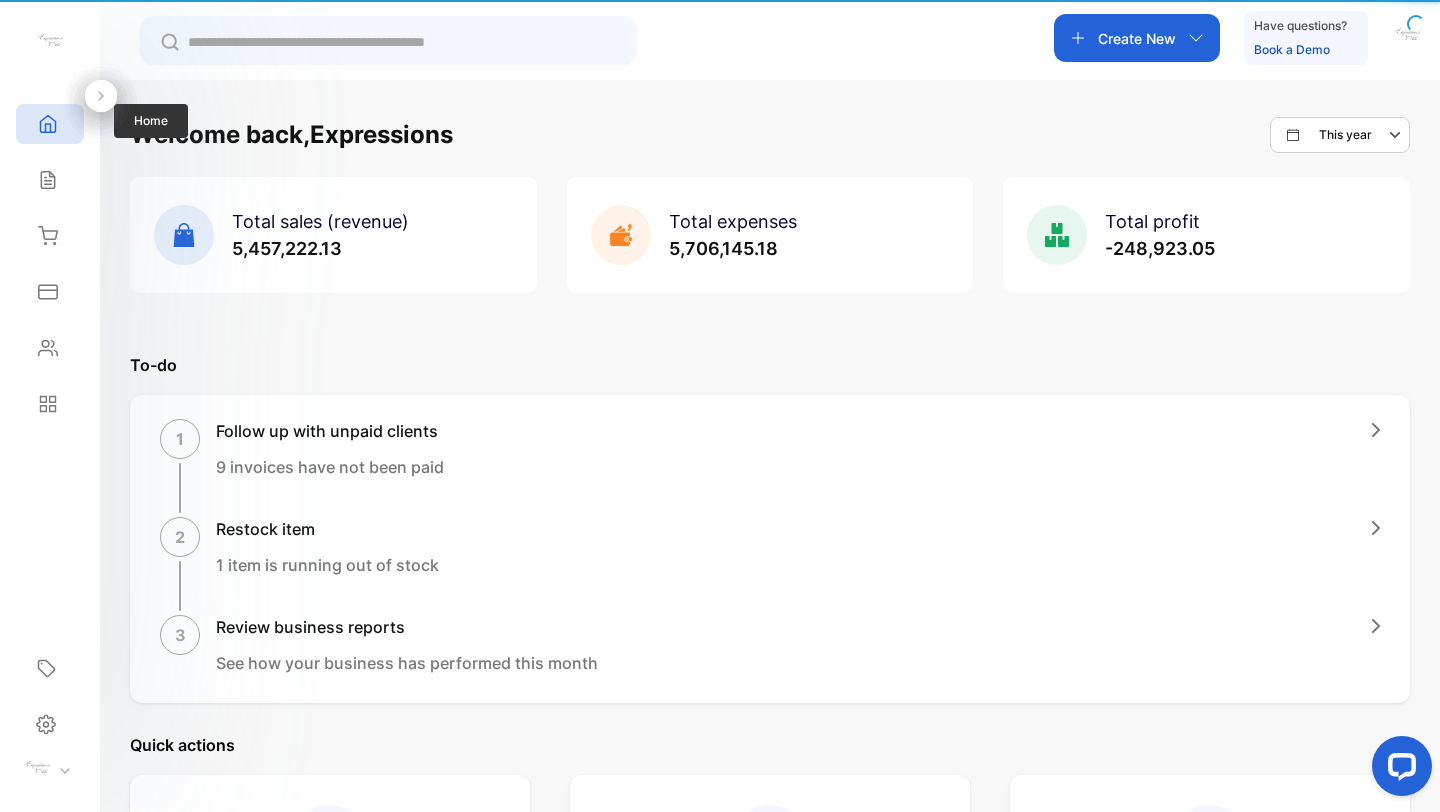 click on "Home" at bounding box center (50, 124) 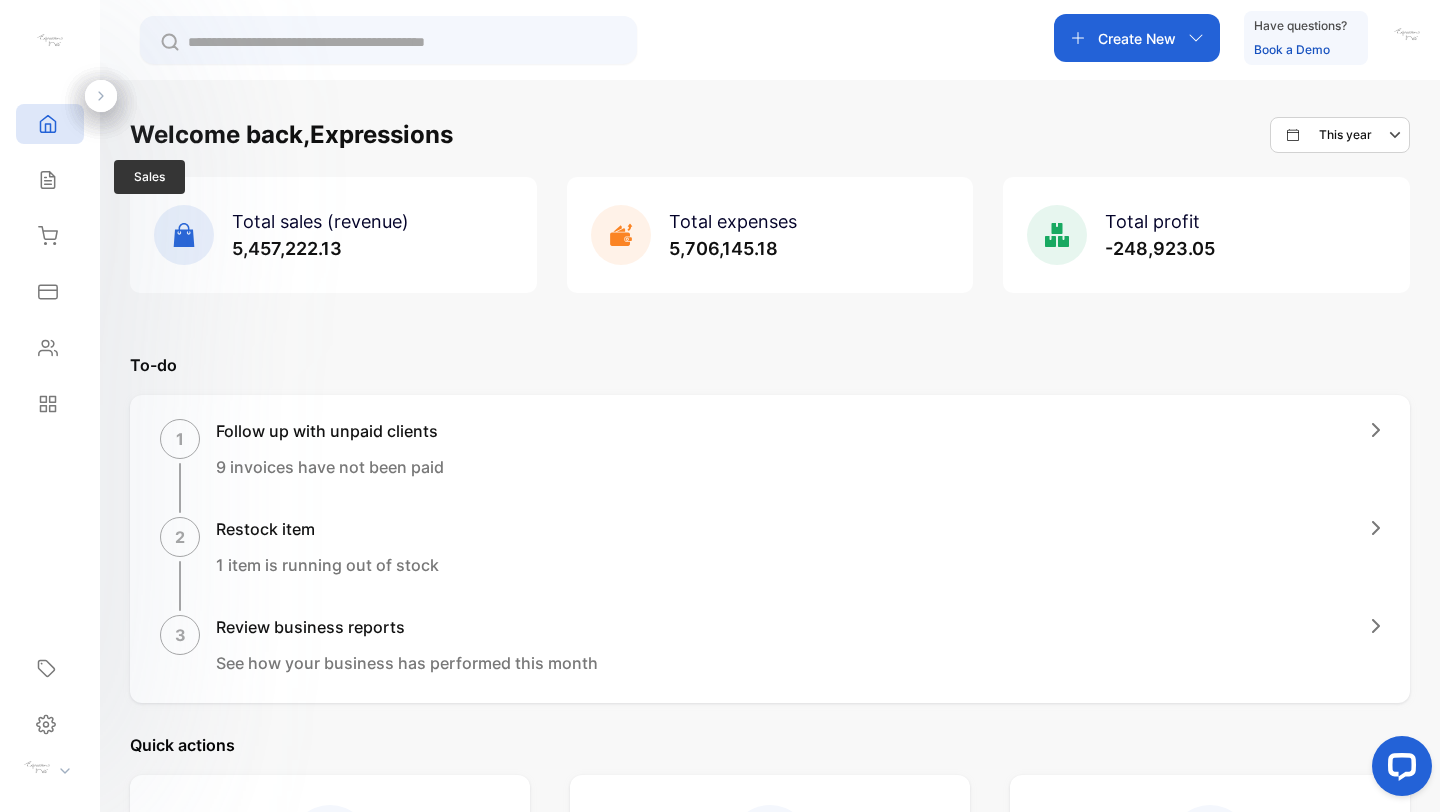 click on "Sales Sales" at bounding box center [50, 180] 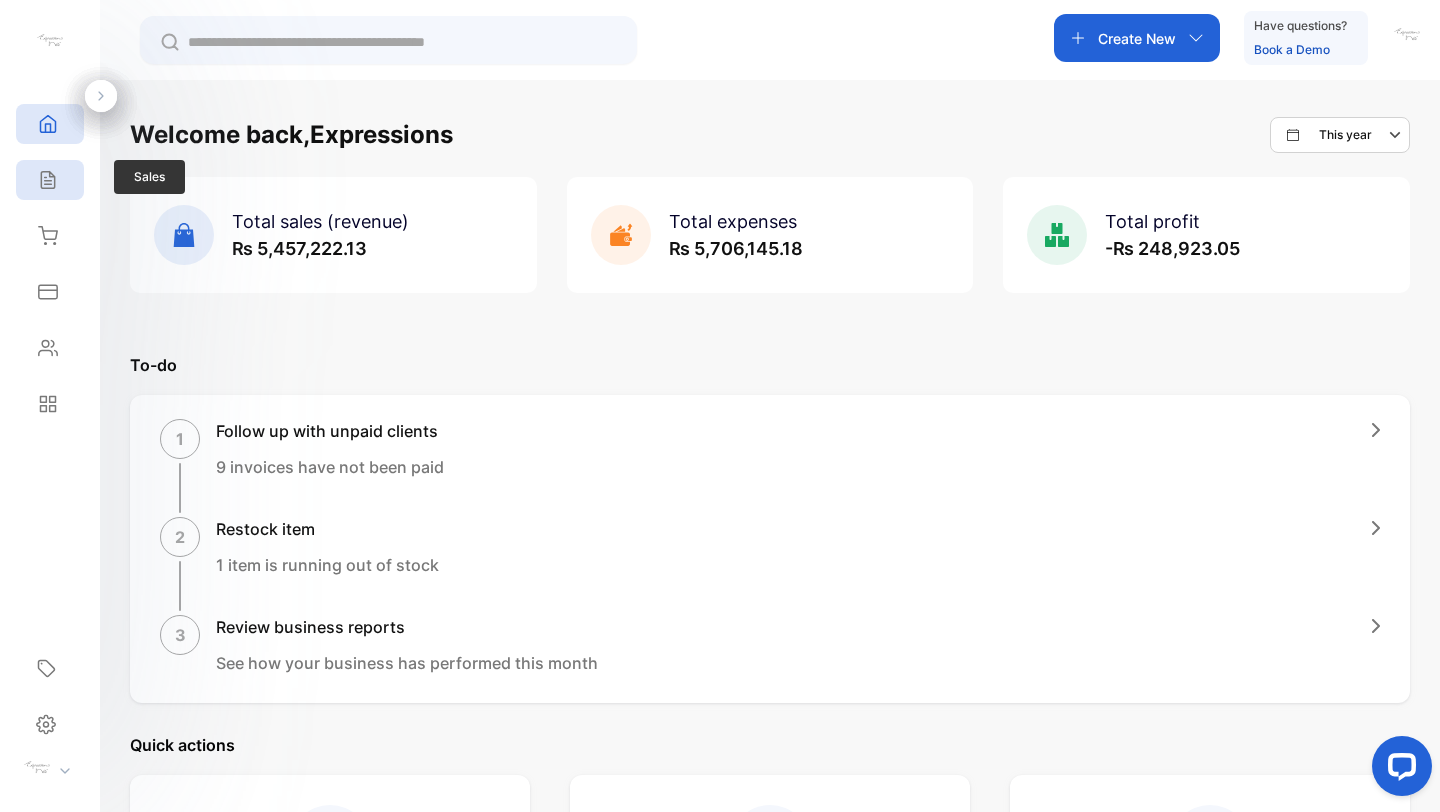 click on "Sales" at bounding box center [50, 180] 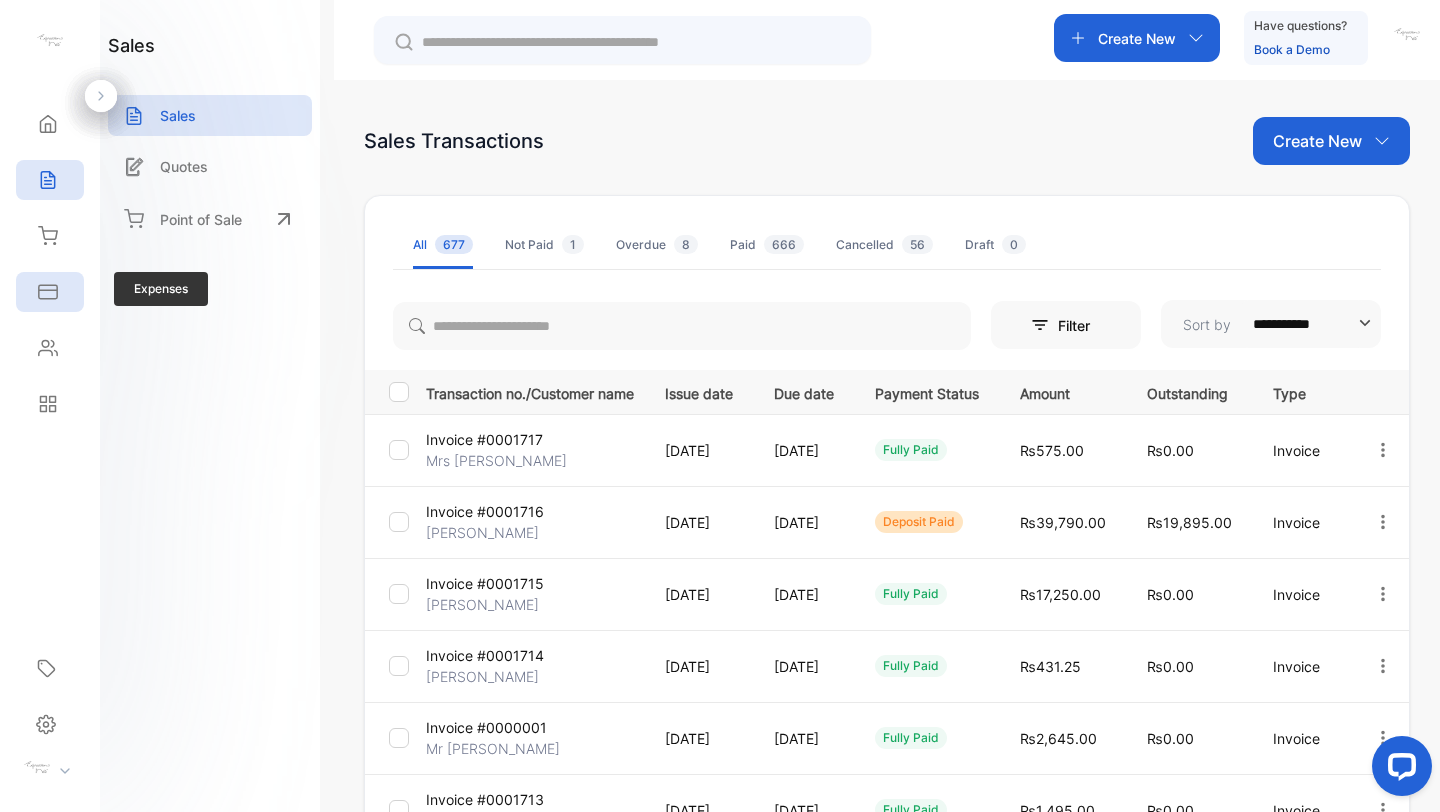 click 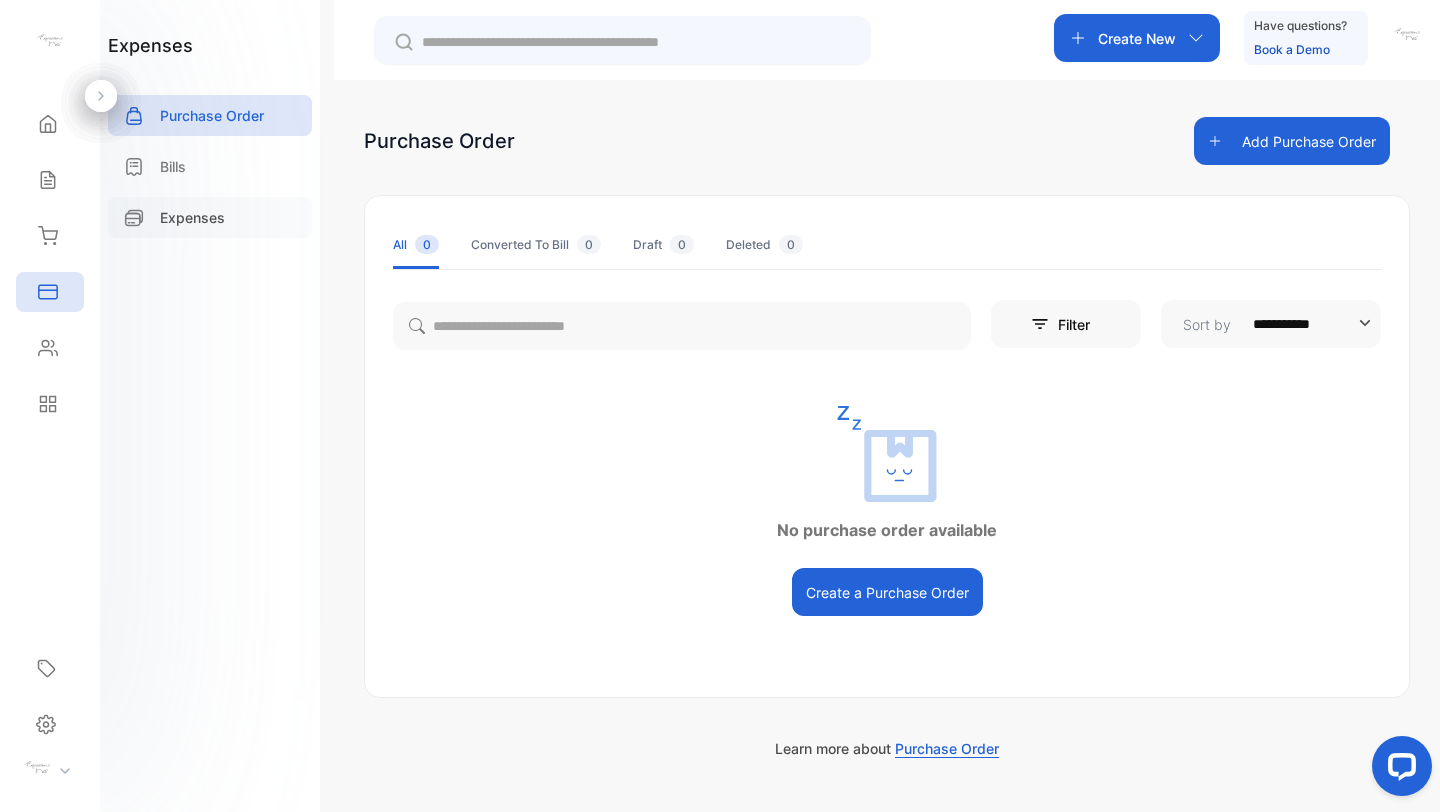 click on "Expenses" at bounding box center (192, 217) 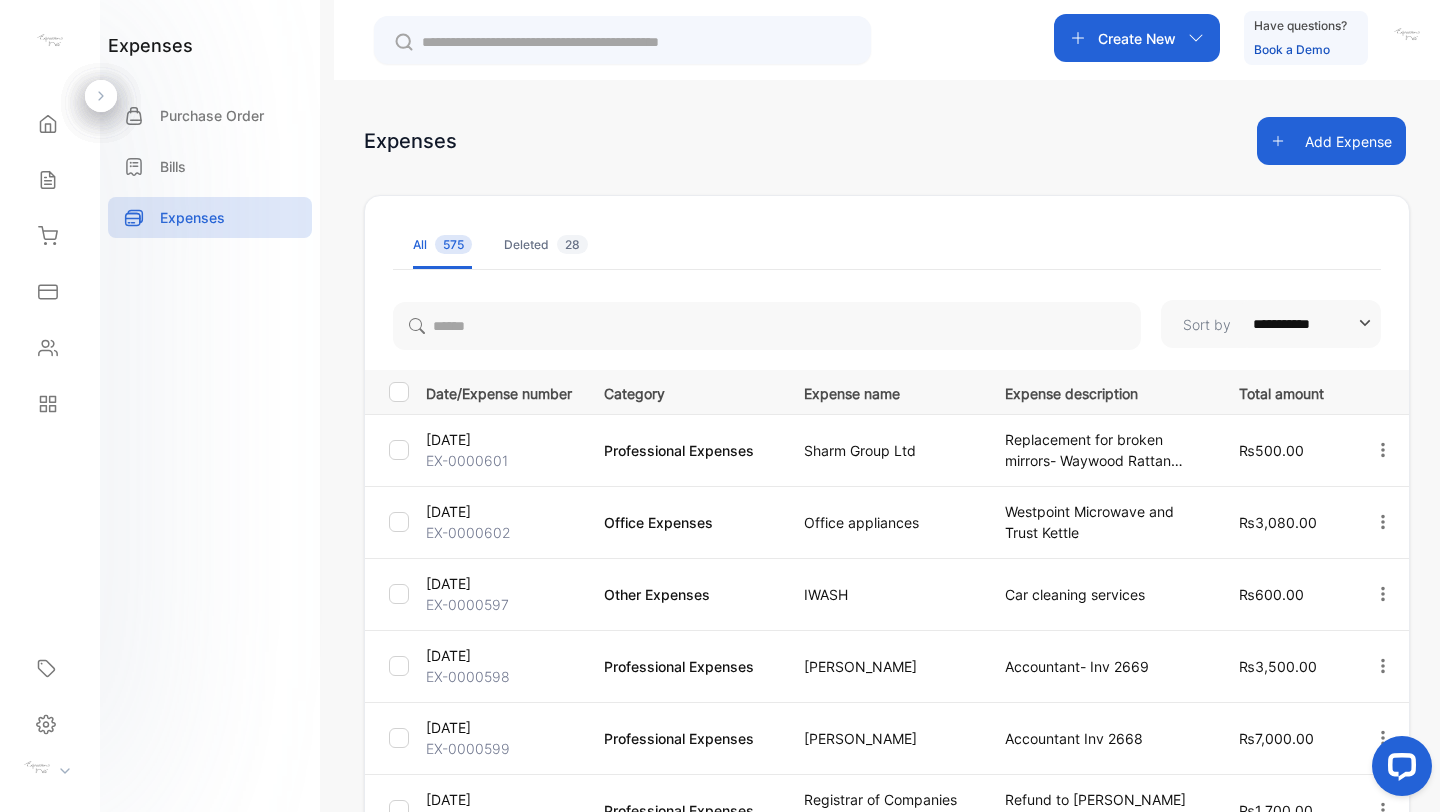 click on "Add Expense" at bounding box center (1331, 141) 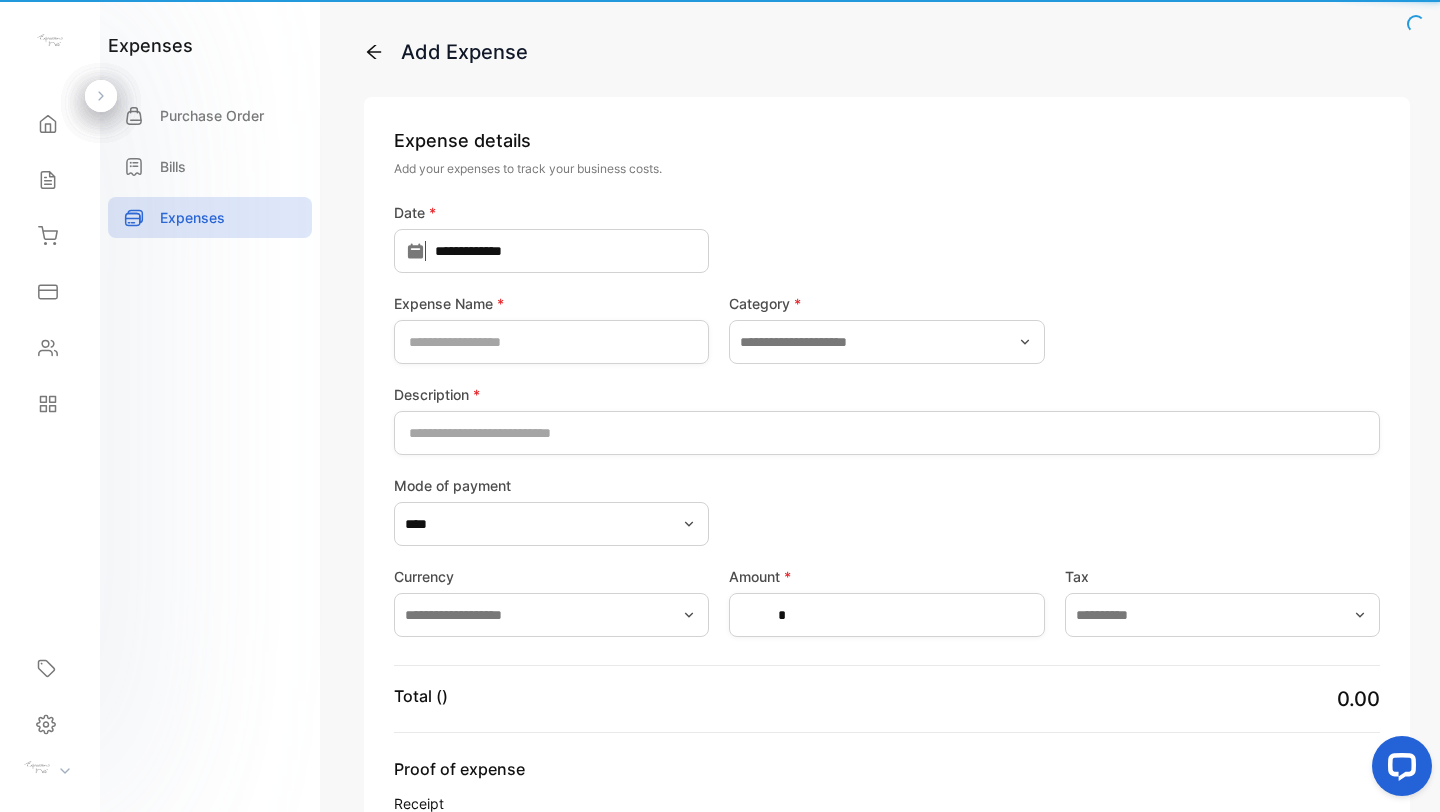 type on "**********" 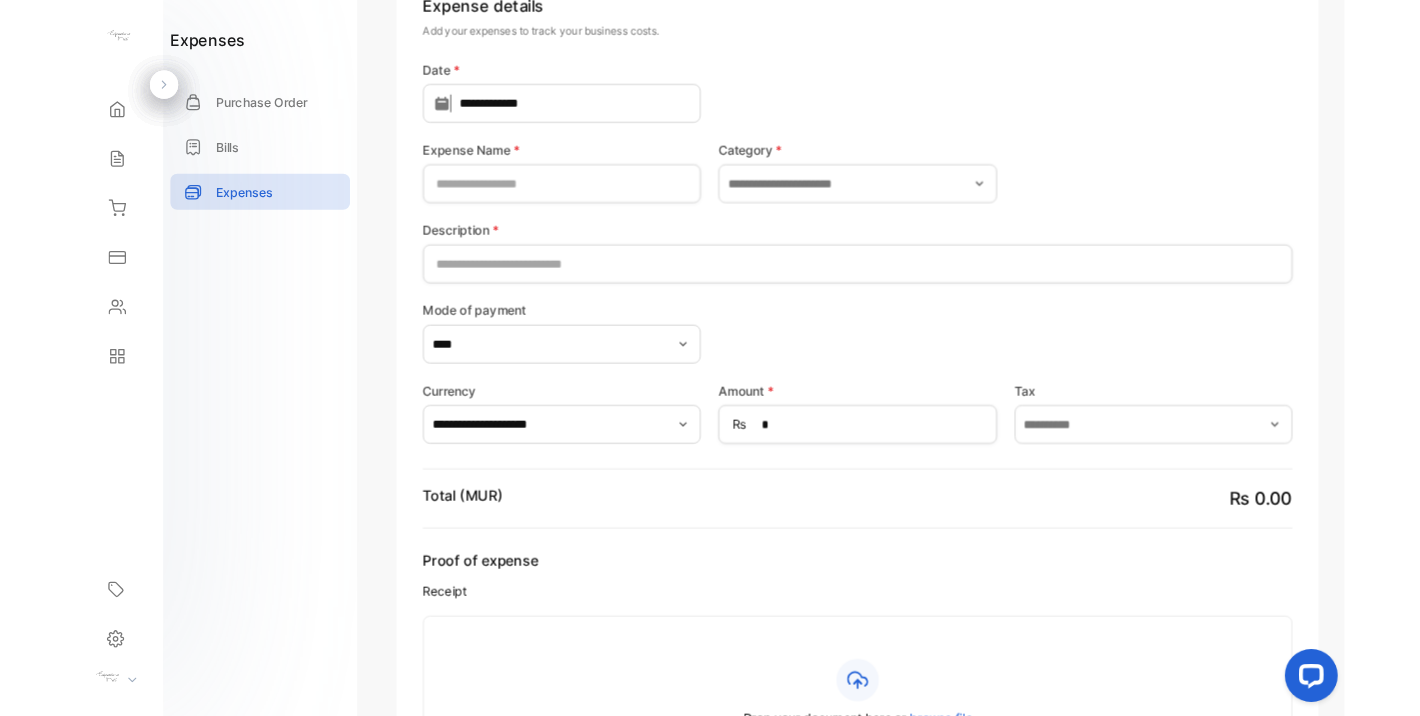 scroll, scrollTop: 135, scrollLeft: 0, axis: vertical 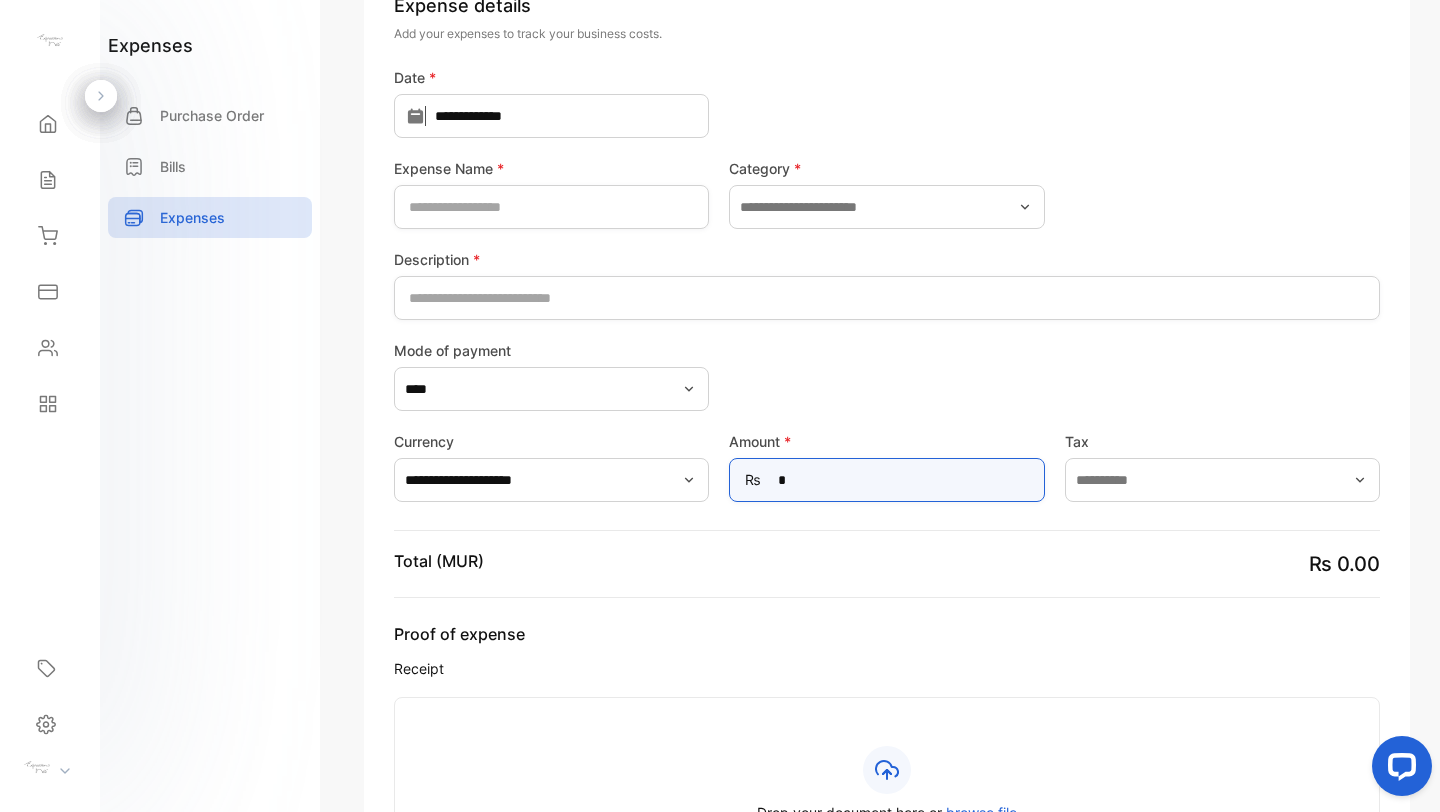 click on "*" at bounding box center [886, 480] 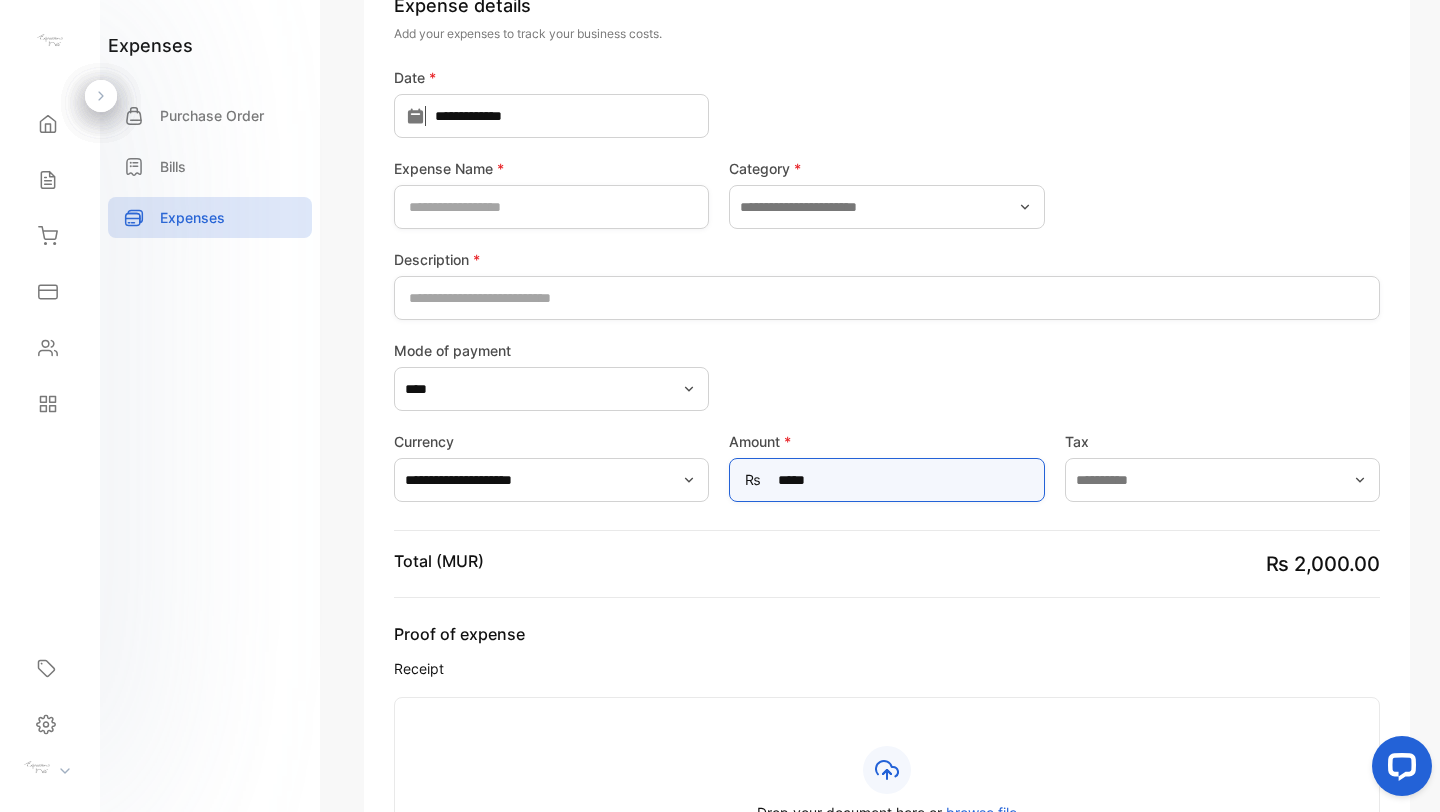 type on "*****" 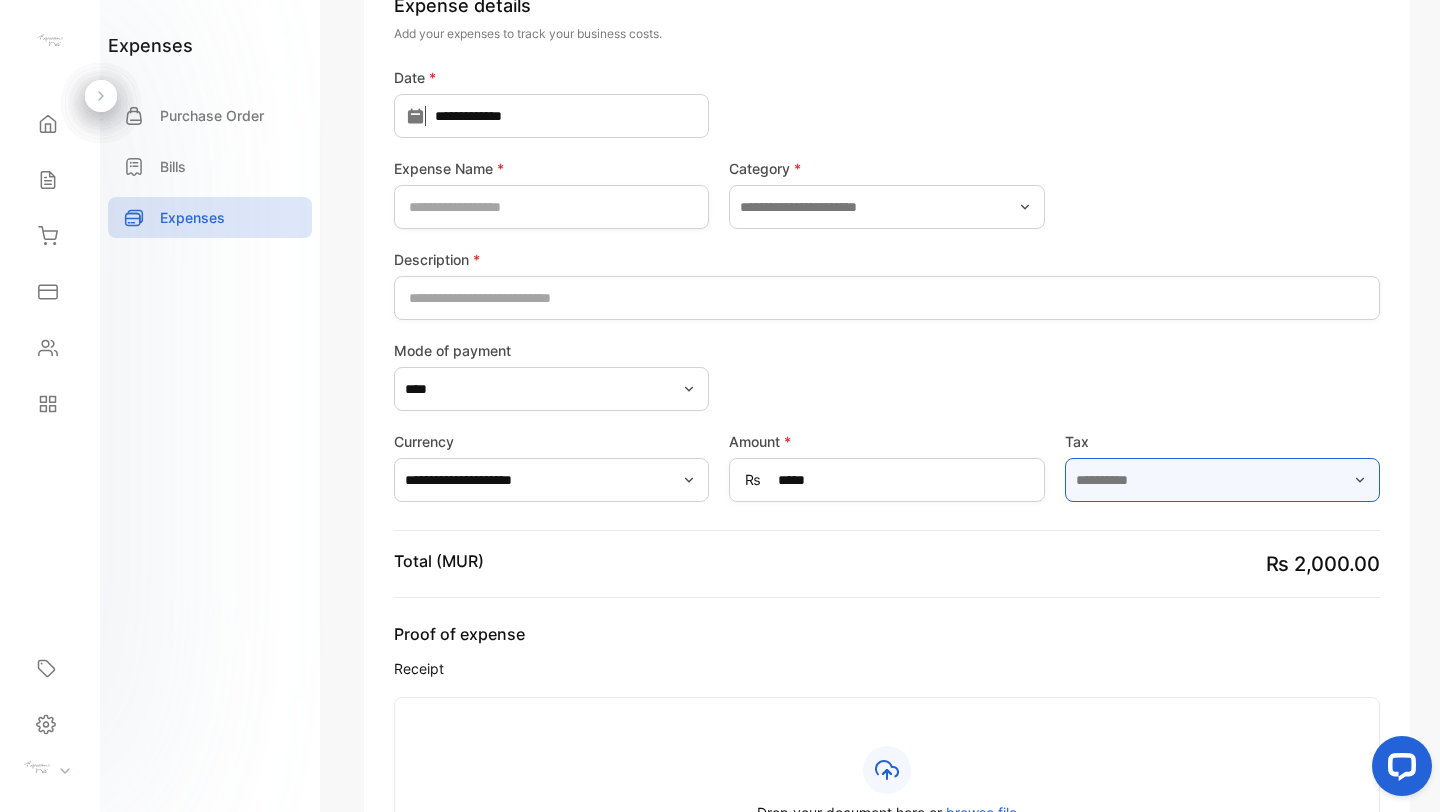click at bounding box center (1222, 480) 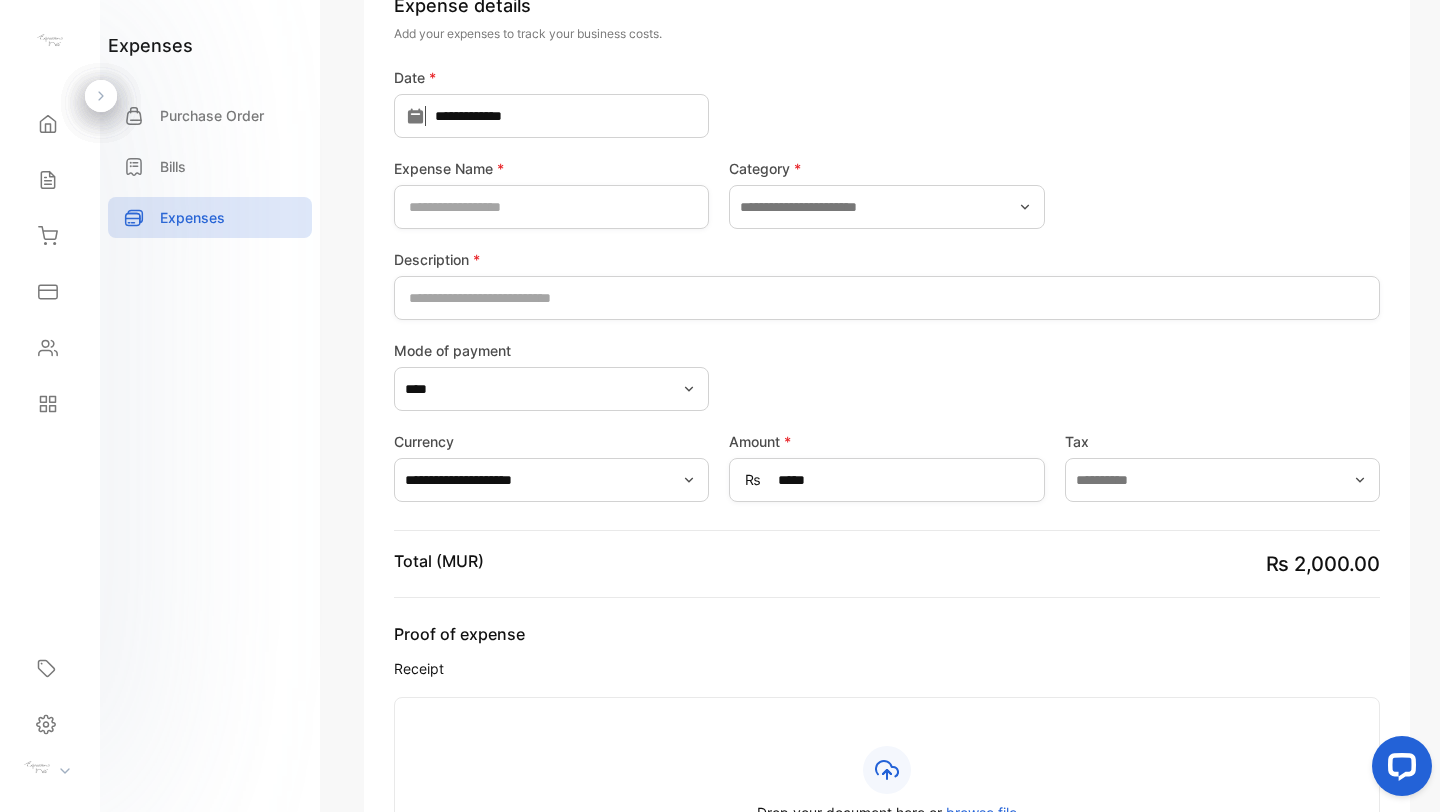 click on "Mode of payment   ****" at bounding box center [887, 375] 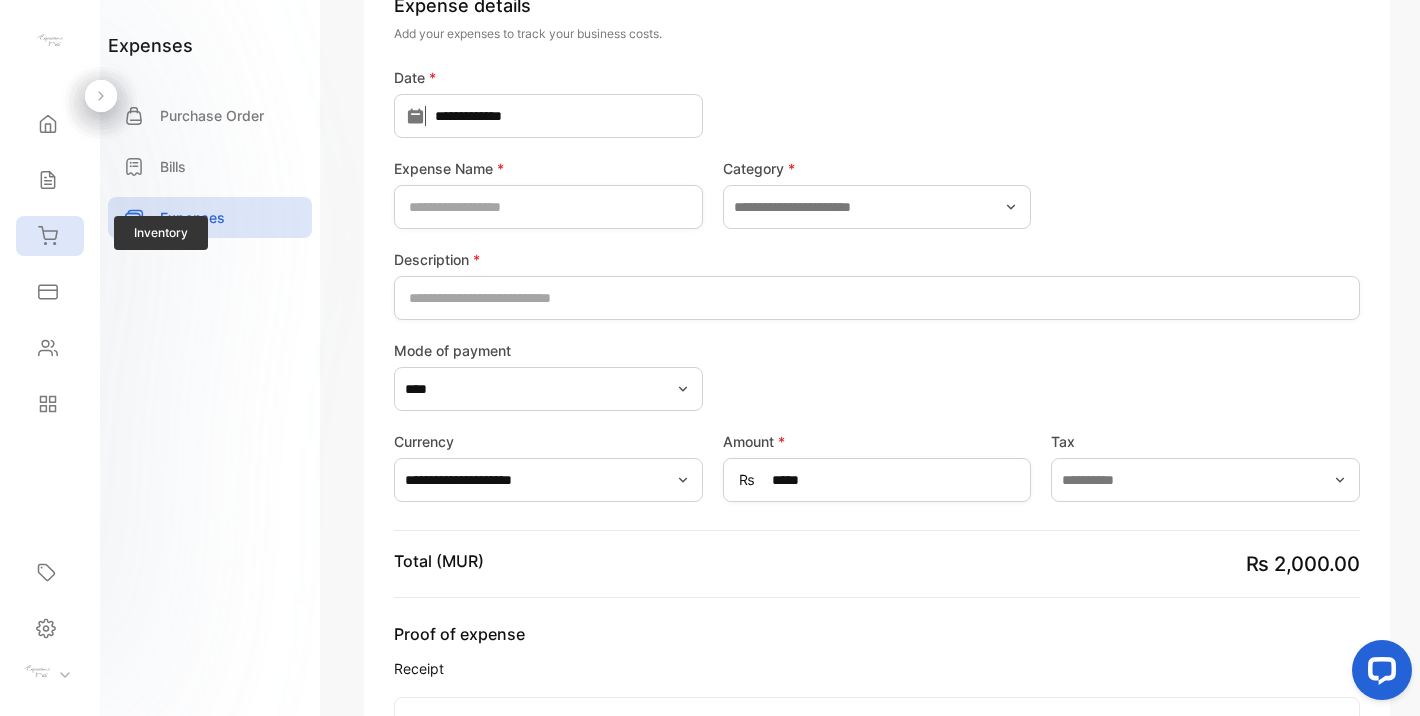click 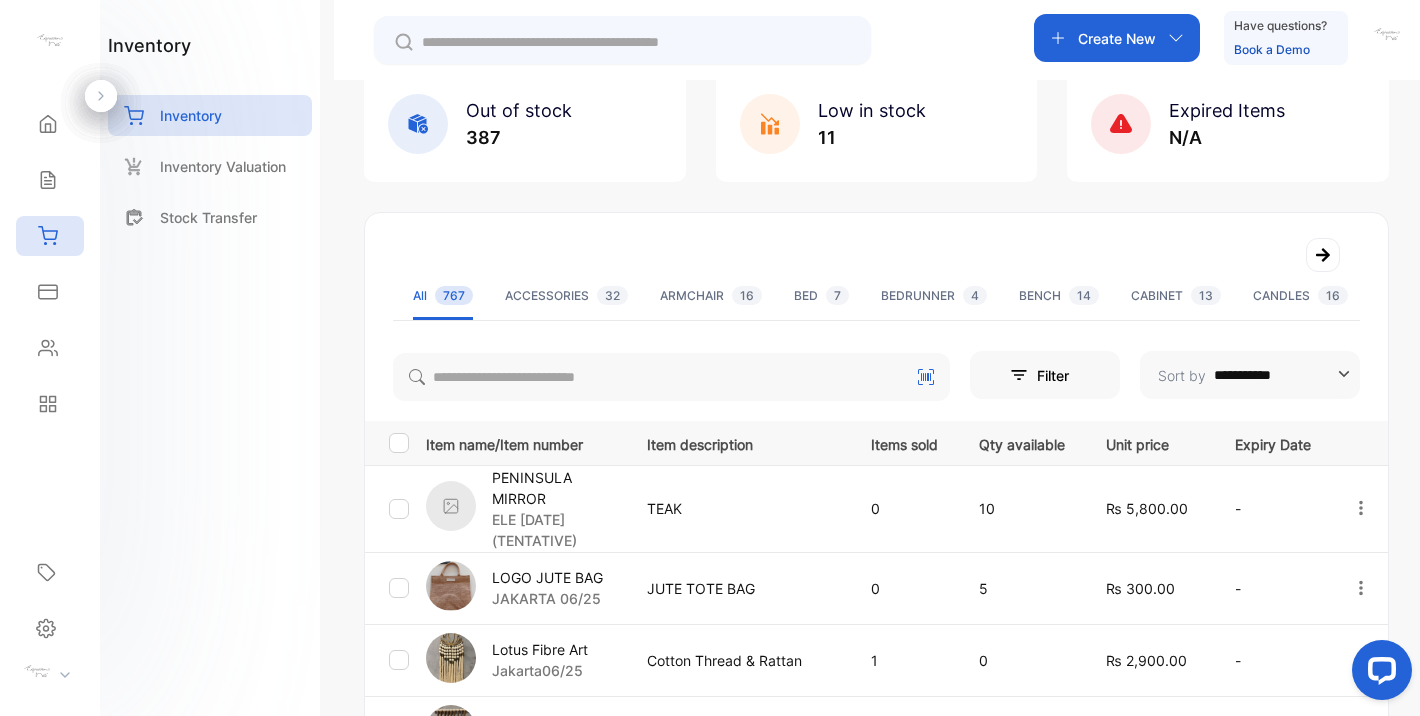 click on "Create New" at bounding box center [1117, 38] 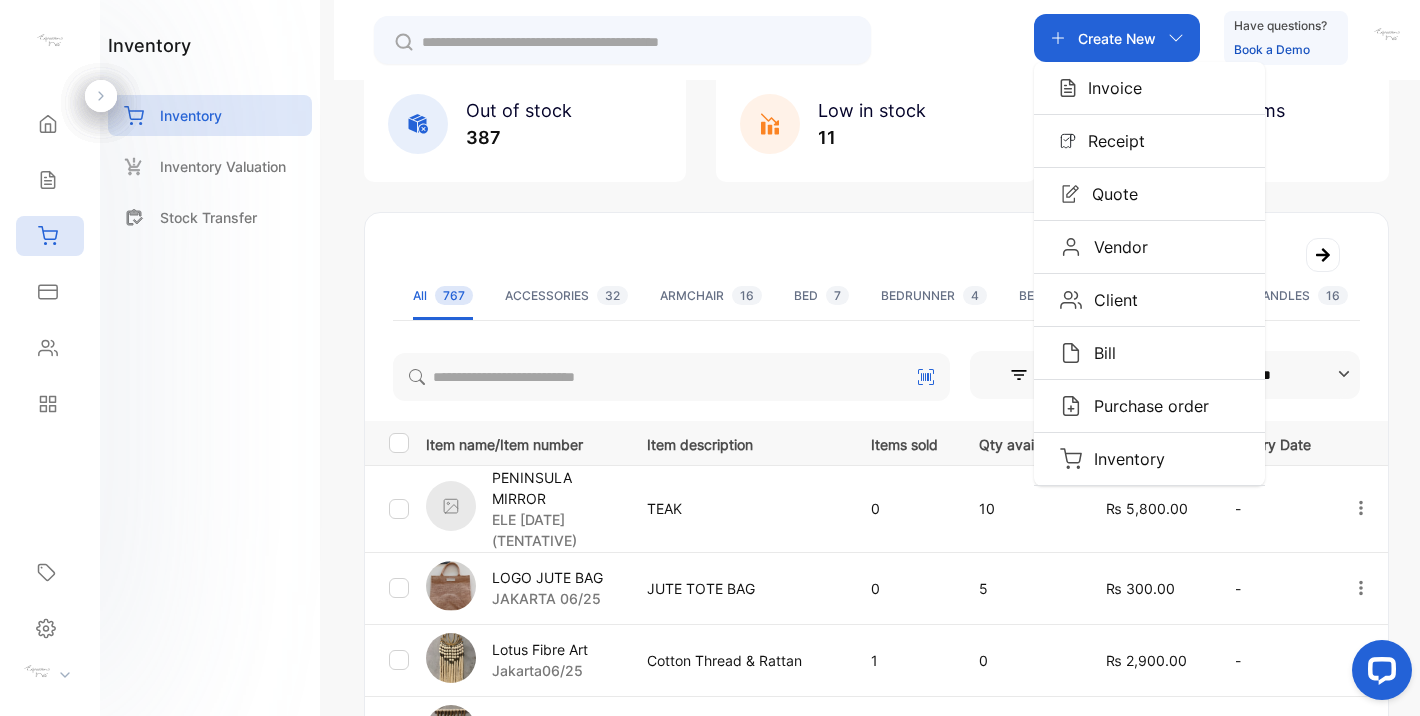 click on "Expired Items N/A" at bounding box center (1228, 124) 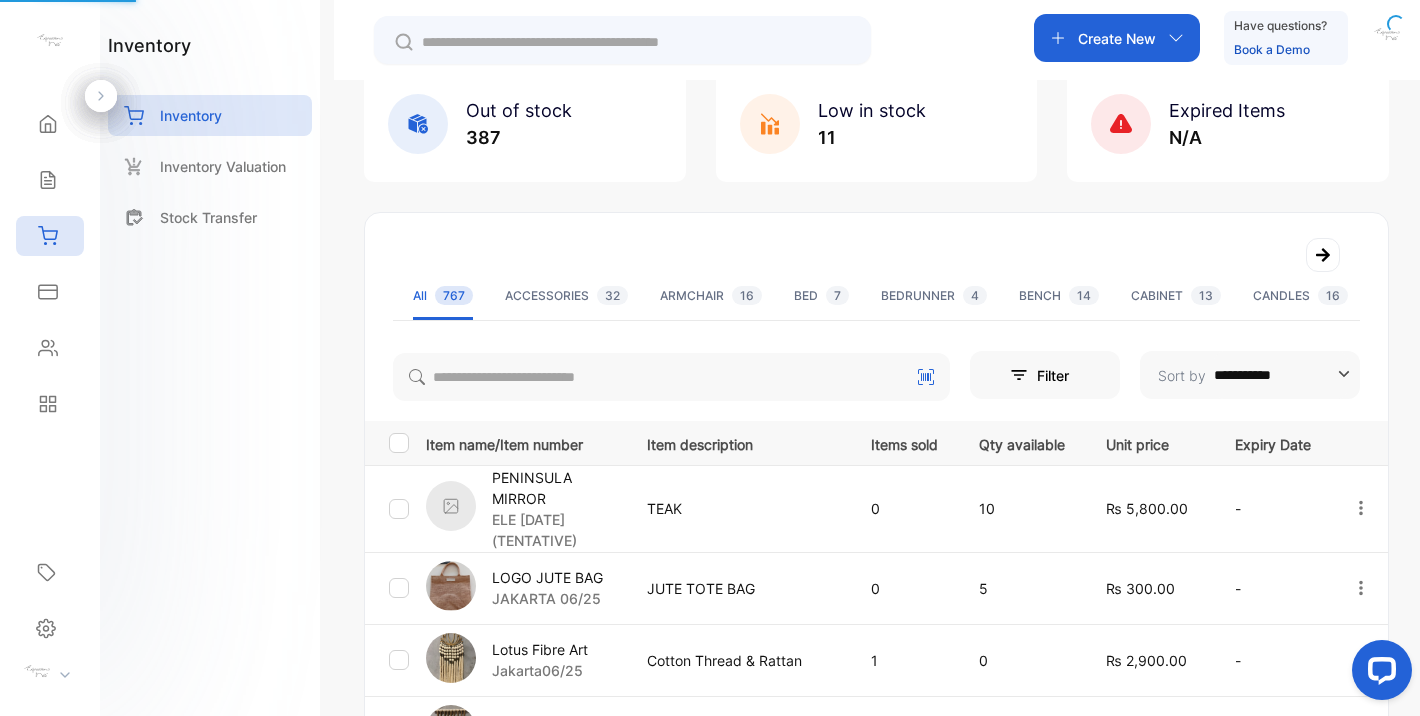 scroll, scrollTop: 194, scrollLeft: 0, axis: vertical 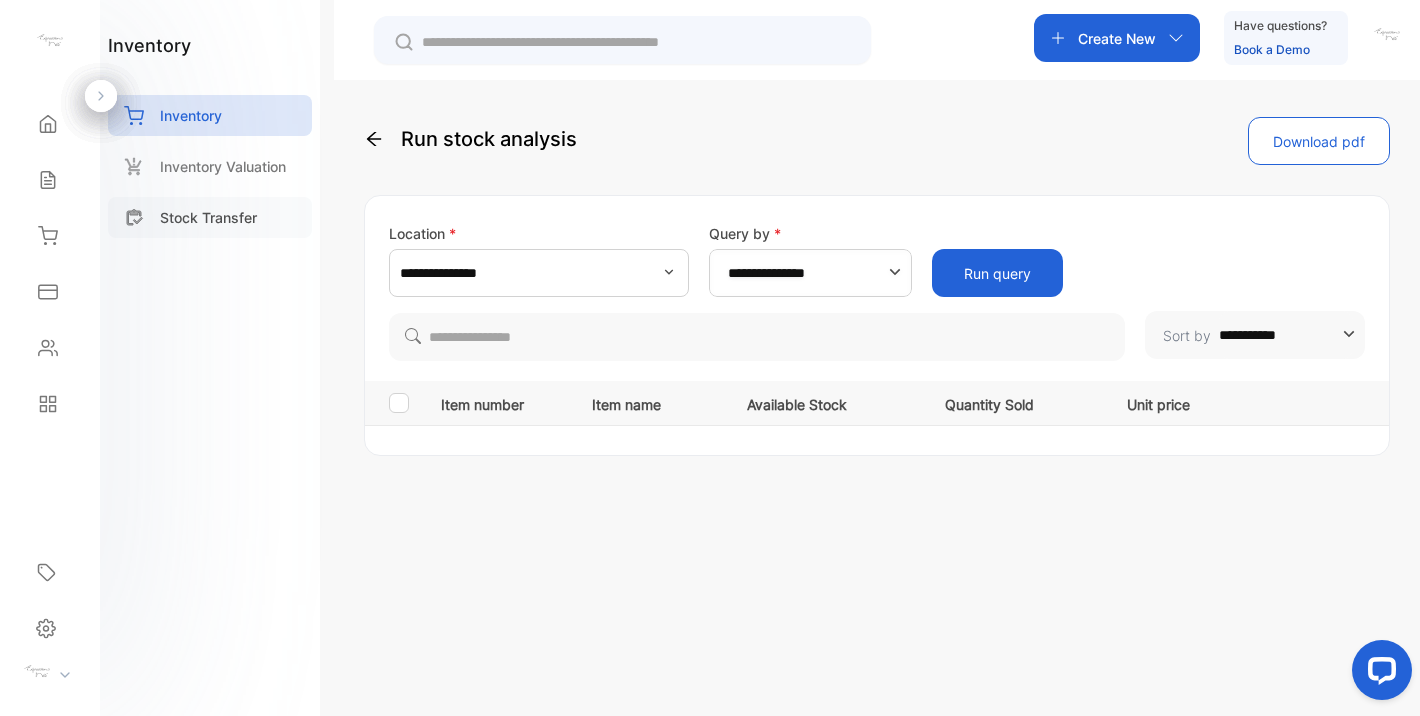 type on "**********" 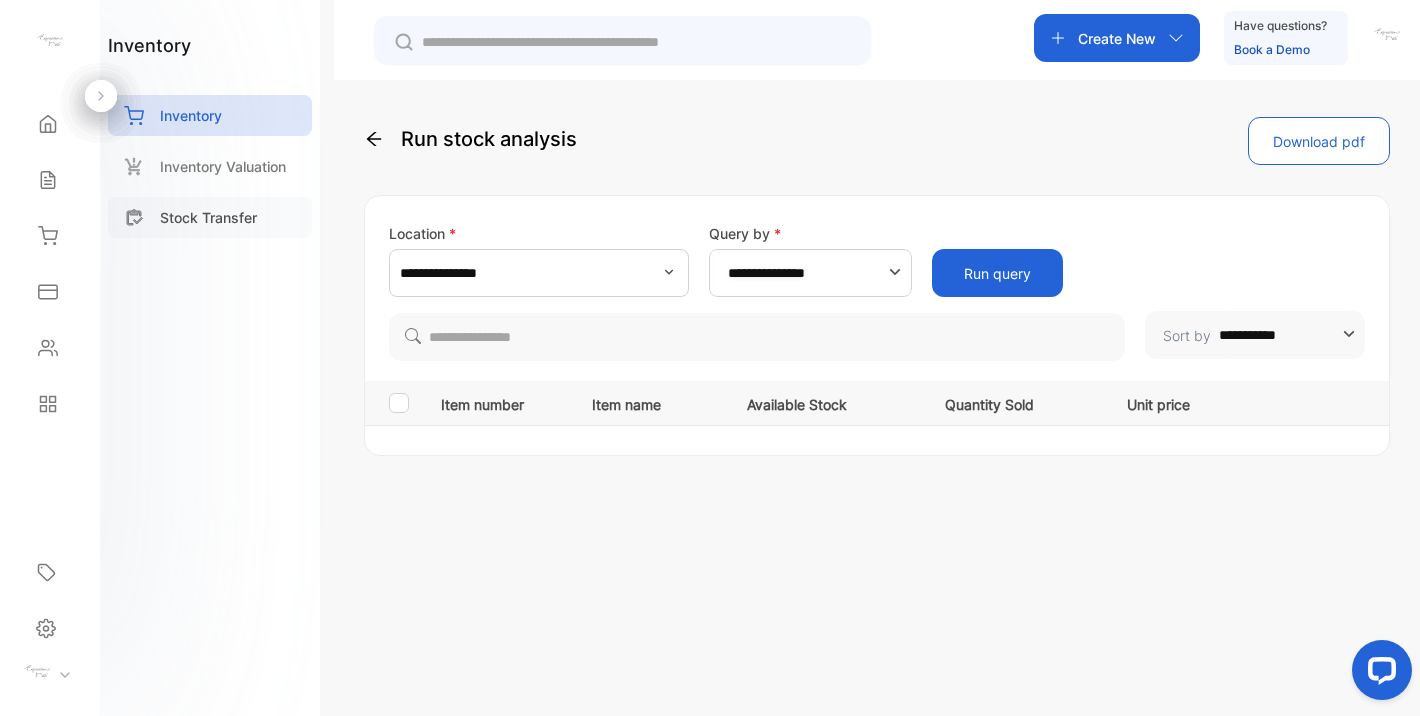 type on "**********" 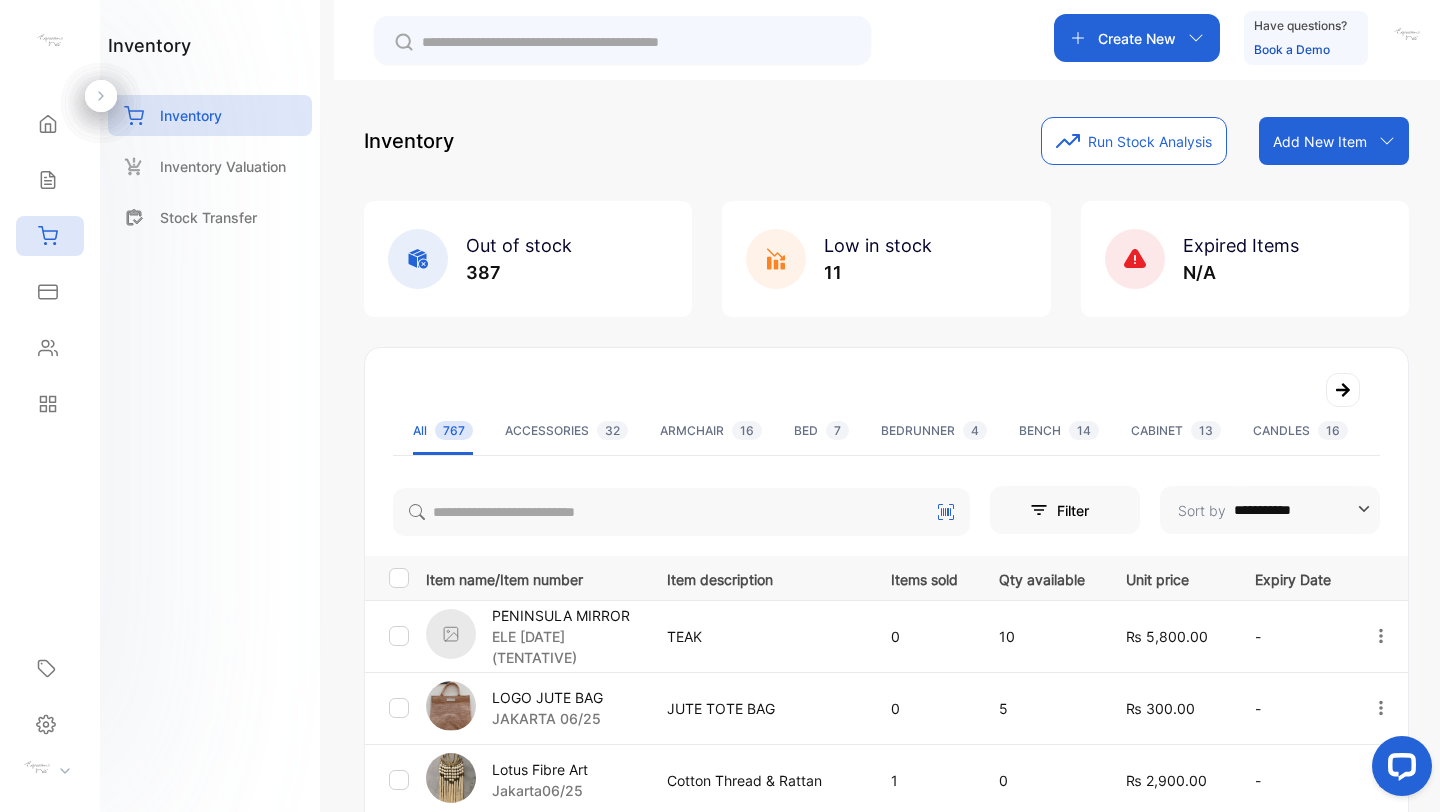 click on "Add New Item" at bounding box center (1334, 141) 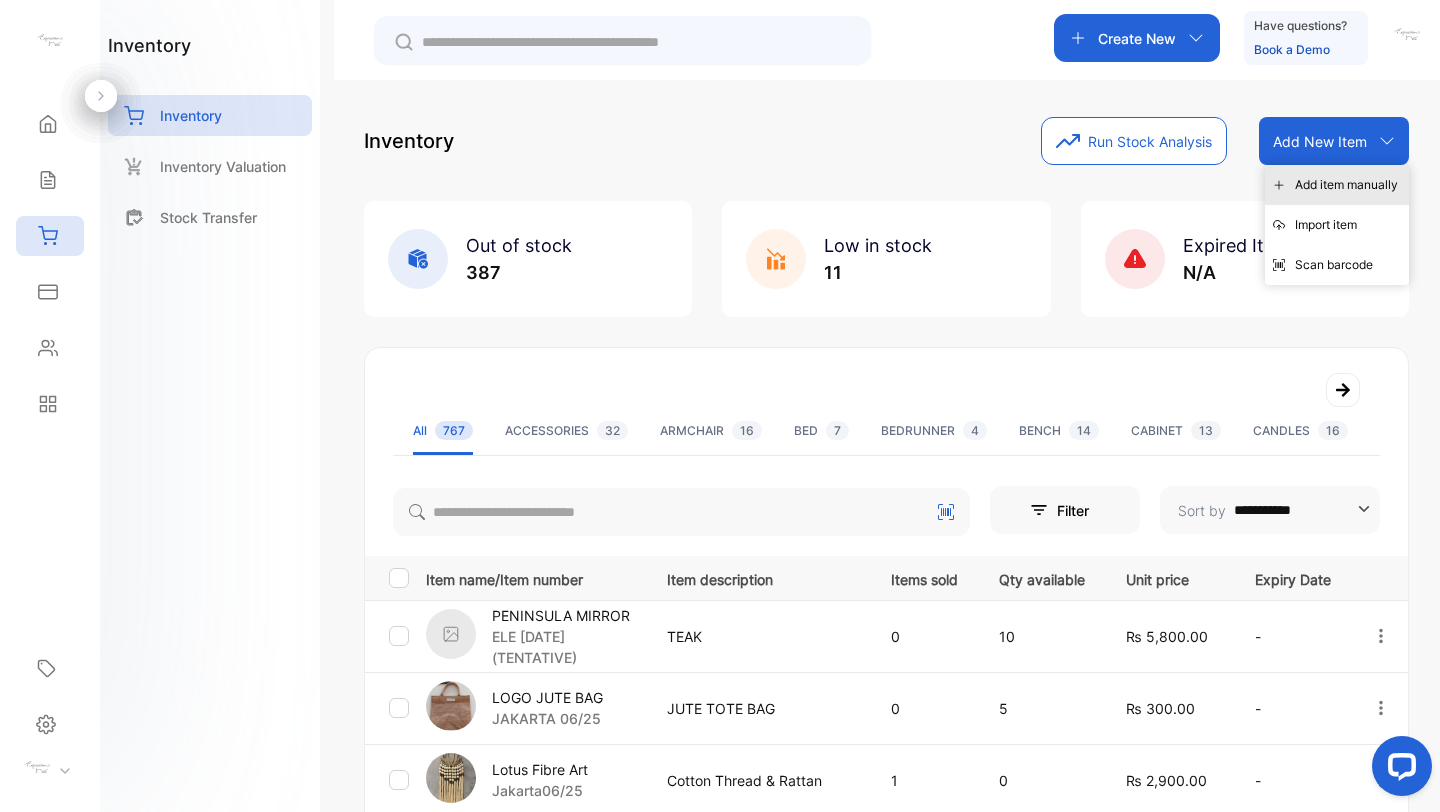 click on "Add item manually" at bounding box center [1337, 185] 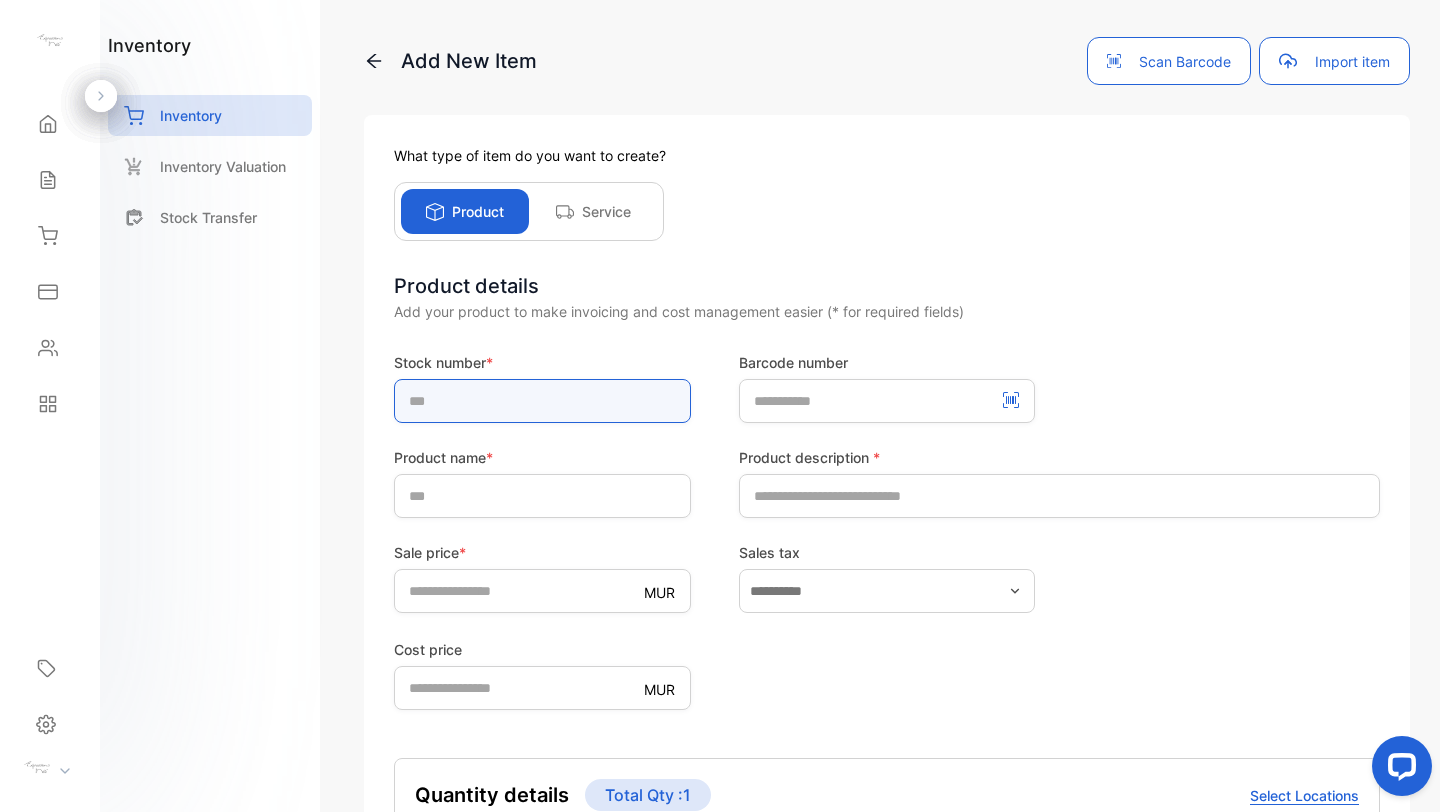 click at bounding box center (542, 401) 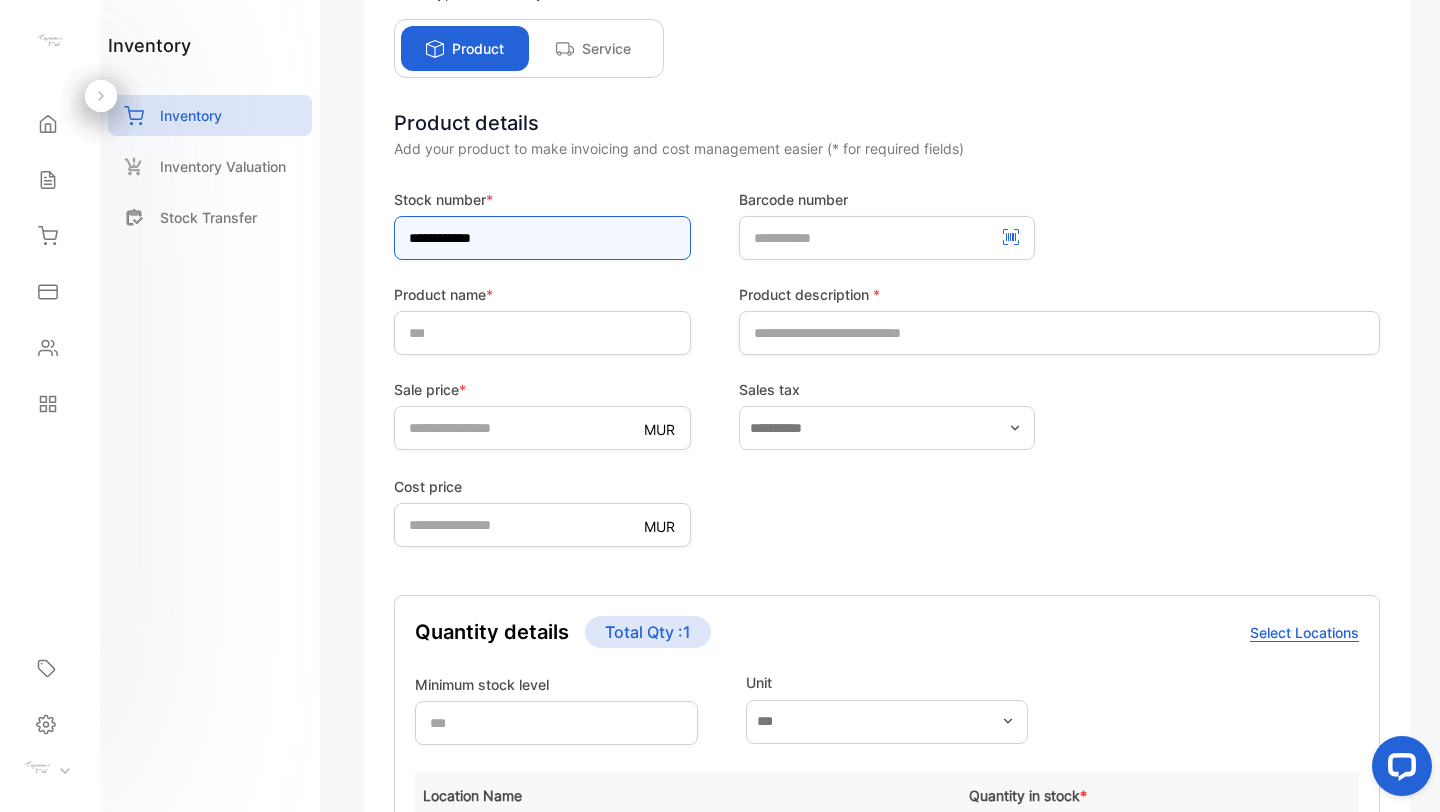 scroll, scrollTop: 228, scrollLeft: 0, axis: vertical 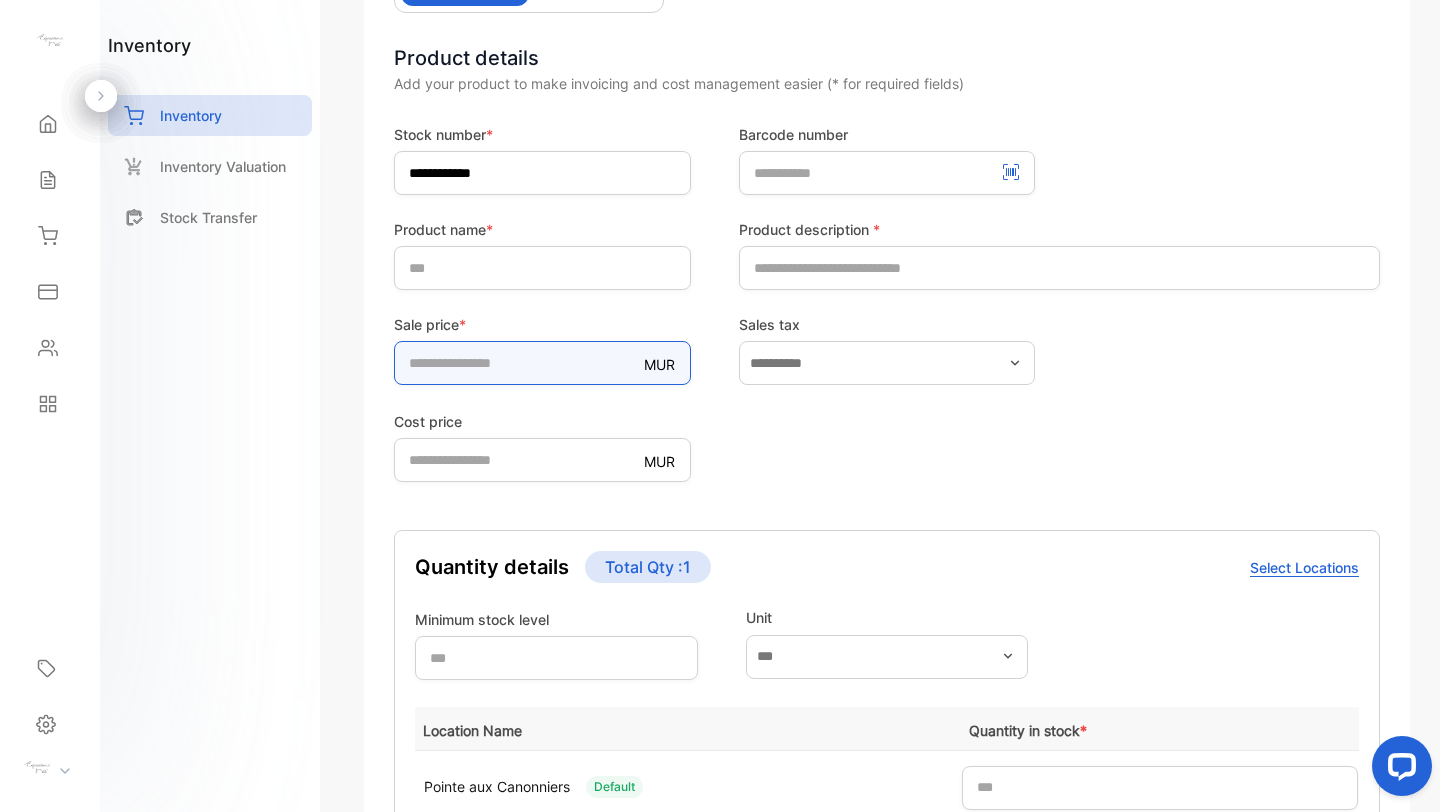 click on "Sale price  *   MUR *" at bounding box center [542, 349] 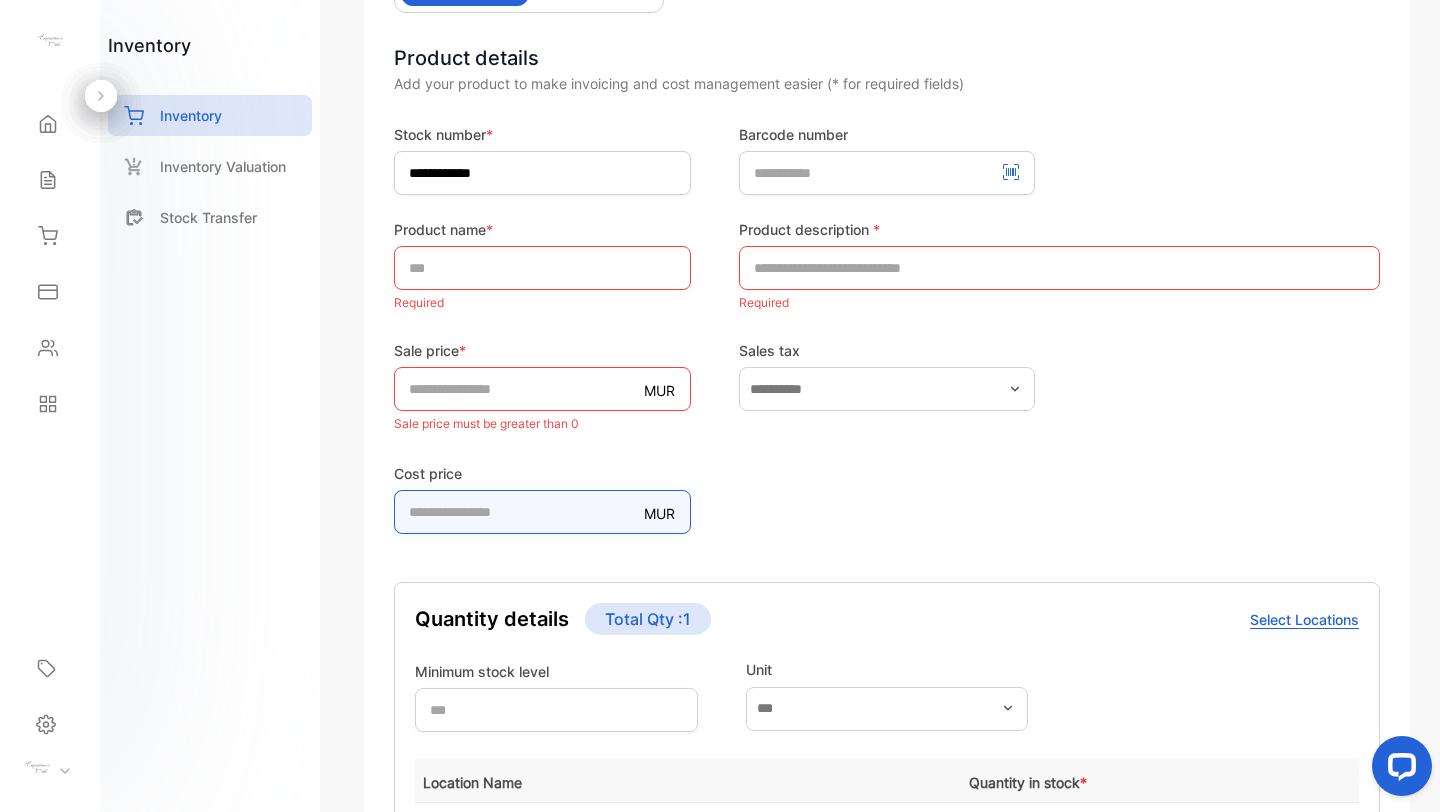 click on "*" at bounding box center [542, 512] 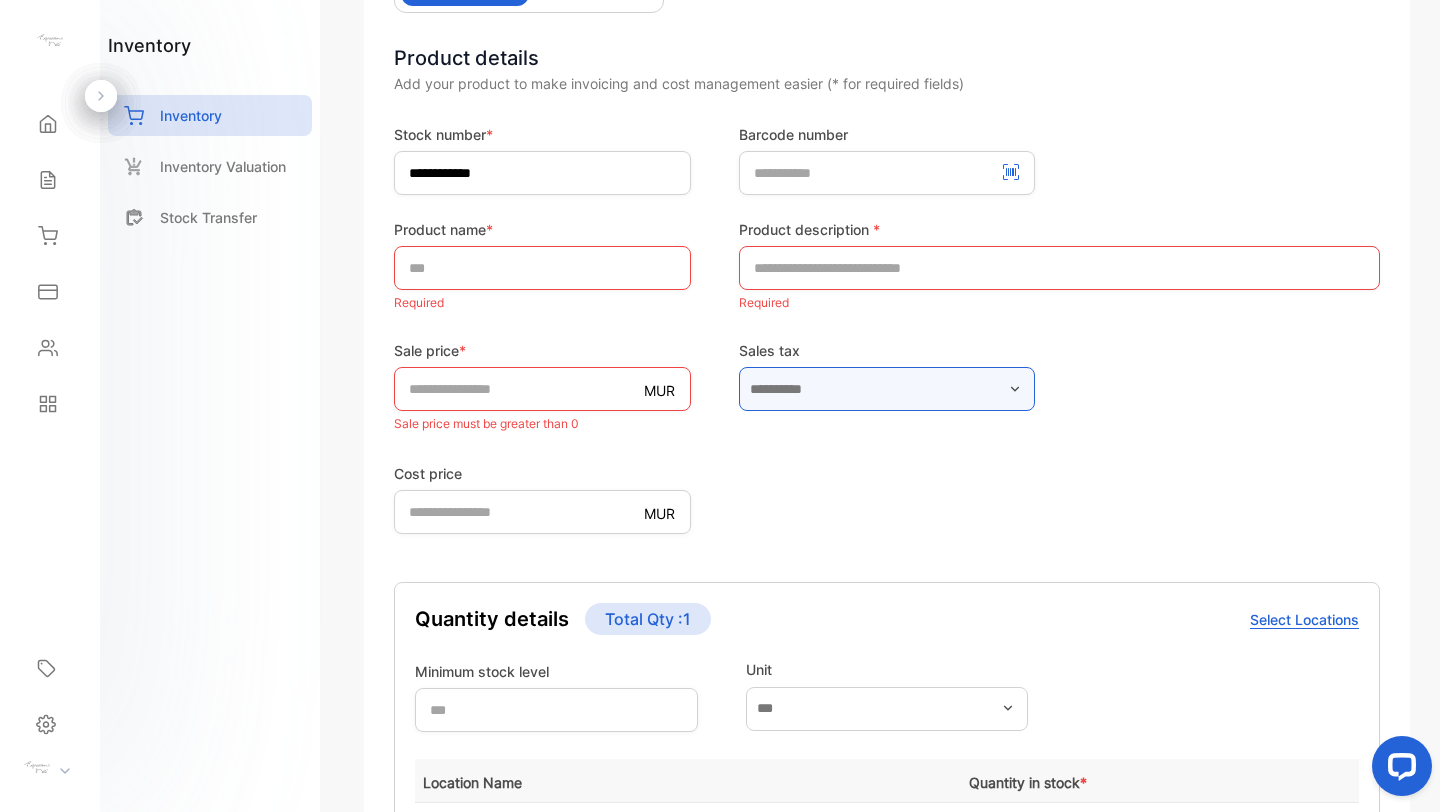 click at bounding box center [887, 389] 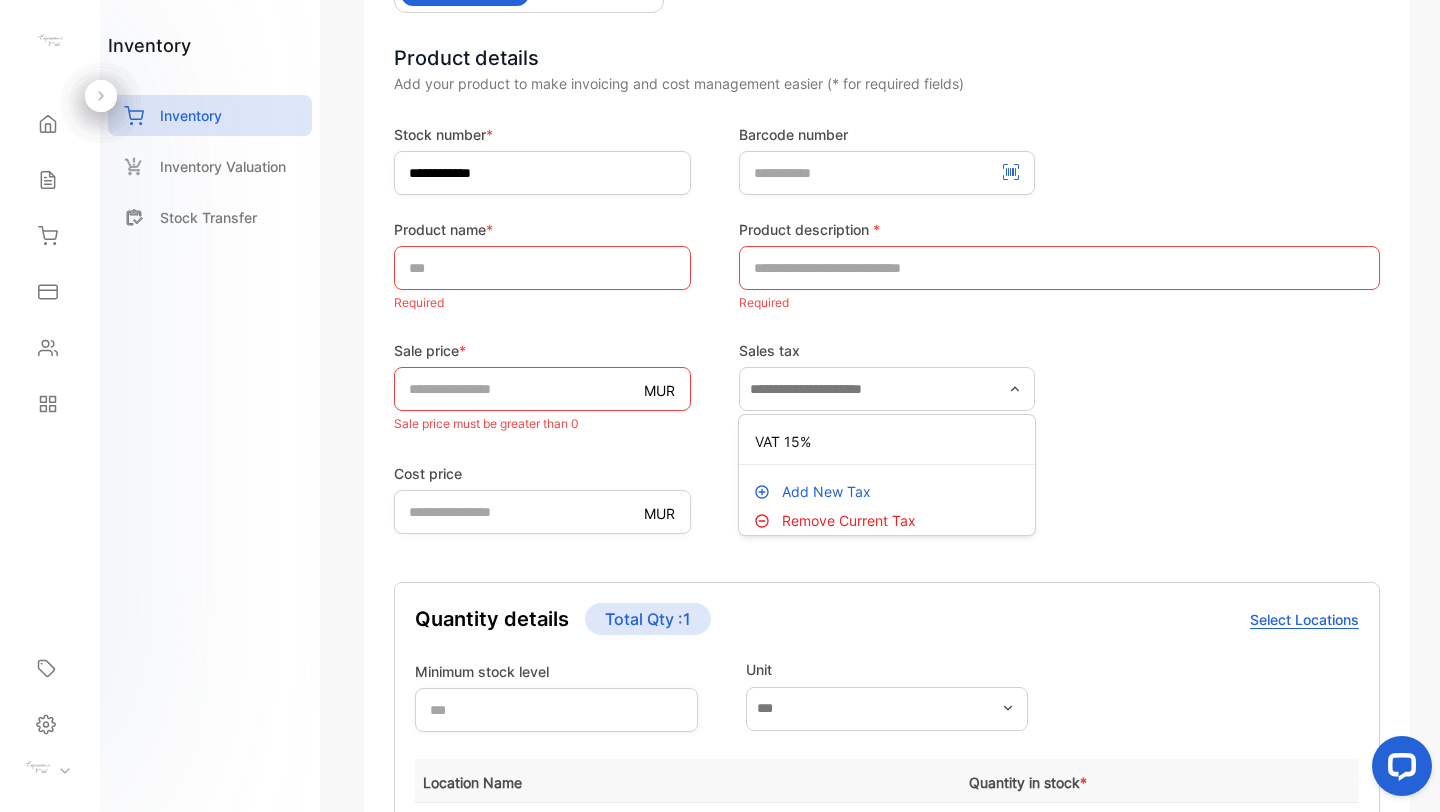 click on "Cost price   MUR *" at bounding box center [887, 497] 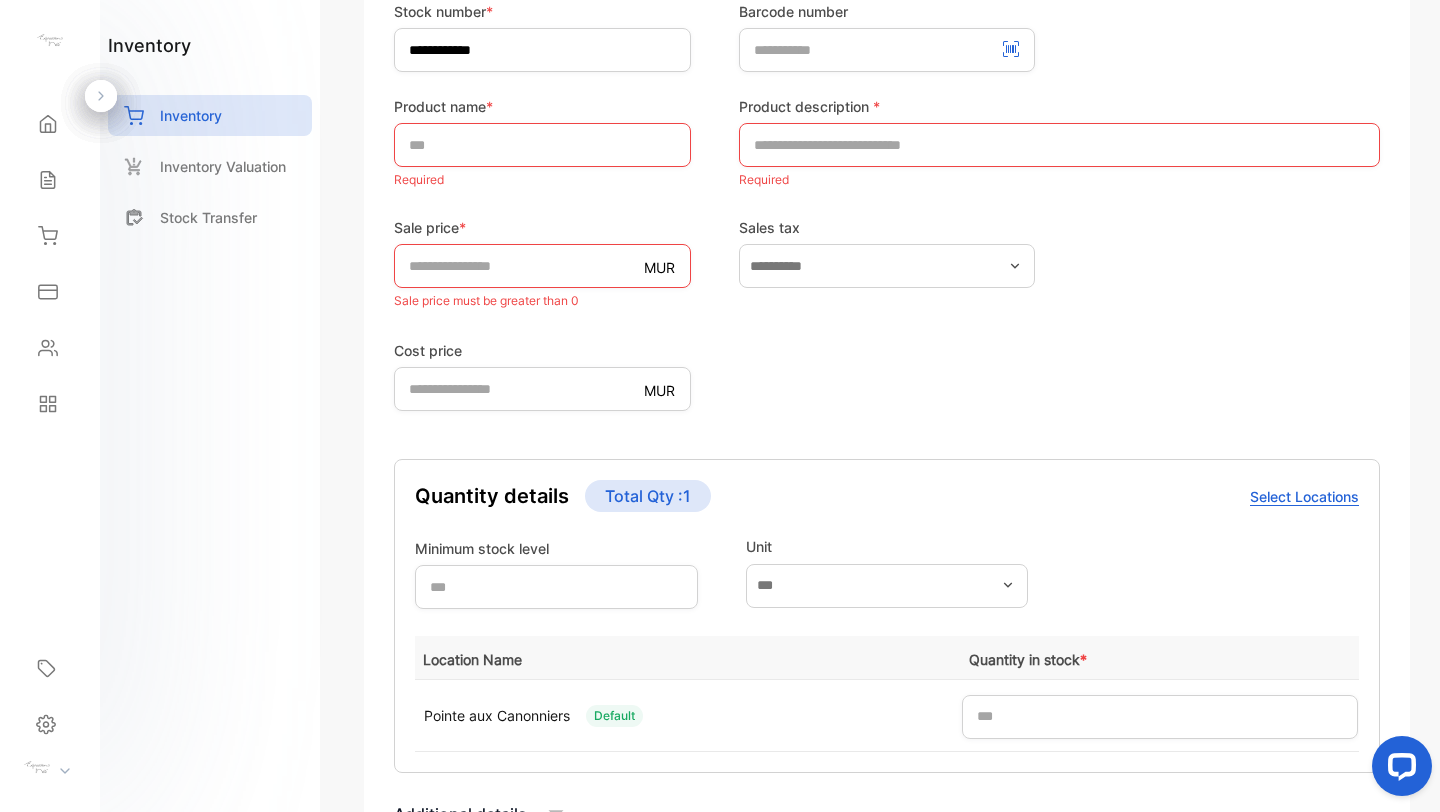 scroll, scrollTop: 427, scrollLeft: 0, axis: vertical 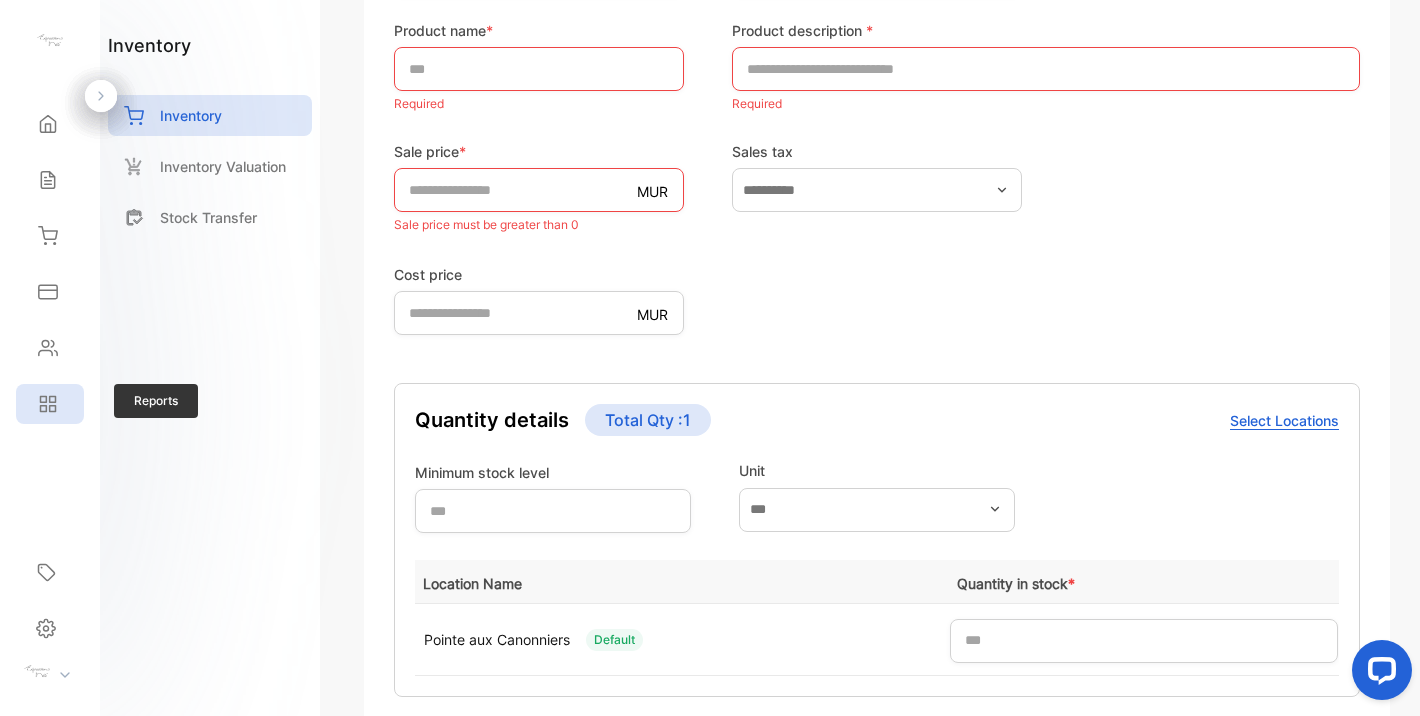 click 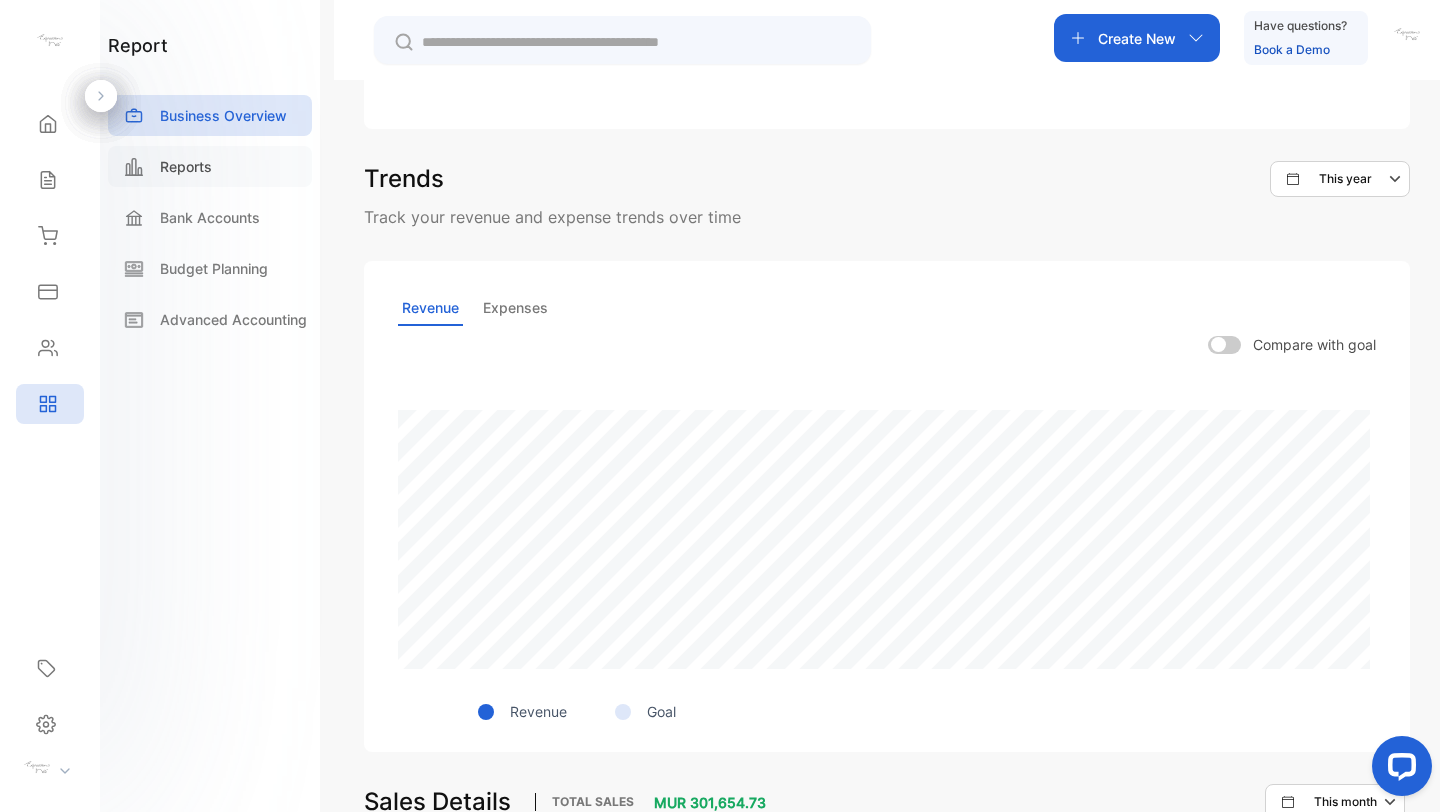 click on "Reports" at bounding box center [186, 166] 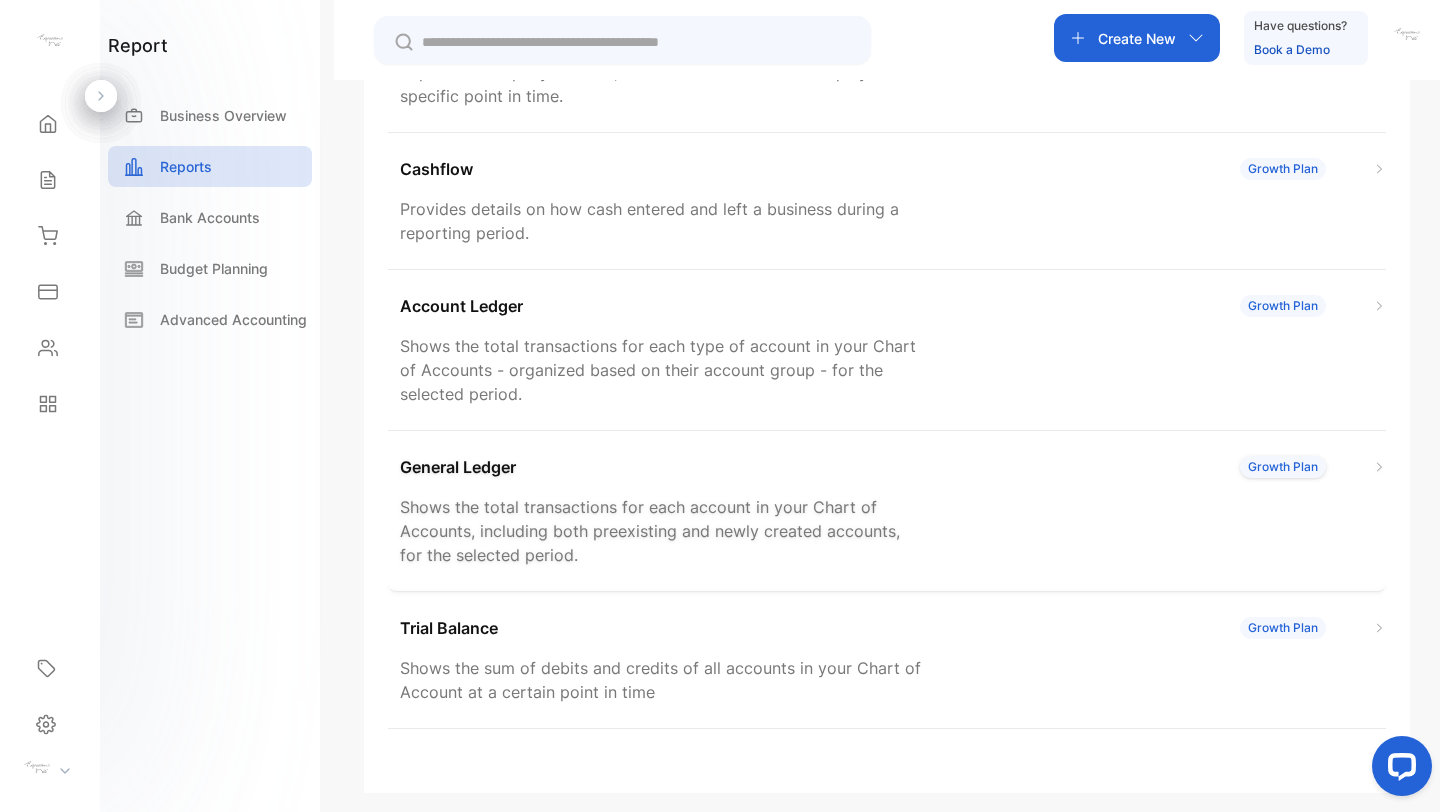 click on "General Ledger" at bounding box center (458, 467) 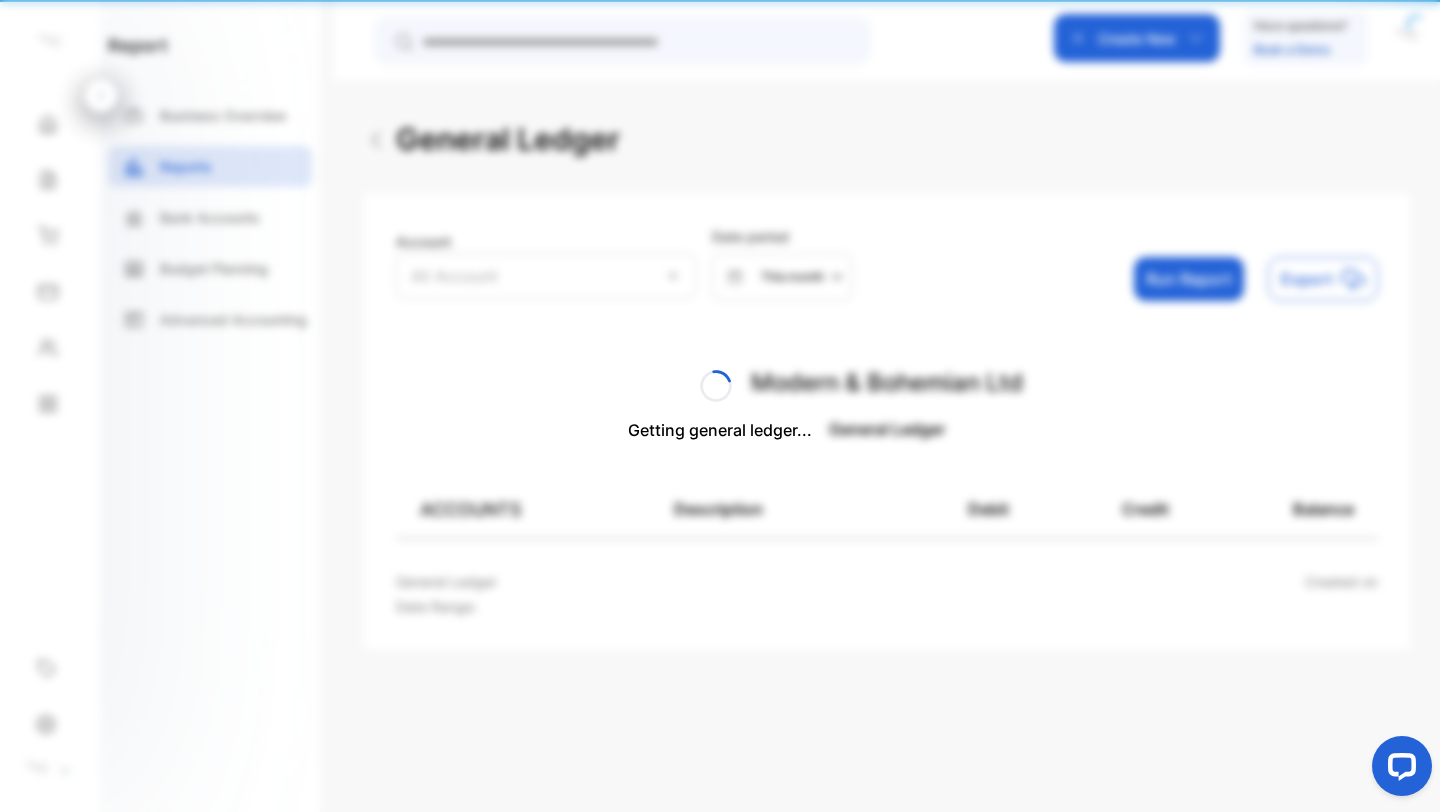 scroll, scrollTop: 0, scrollLeft: 0, axis: both 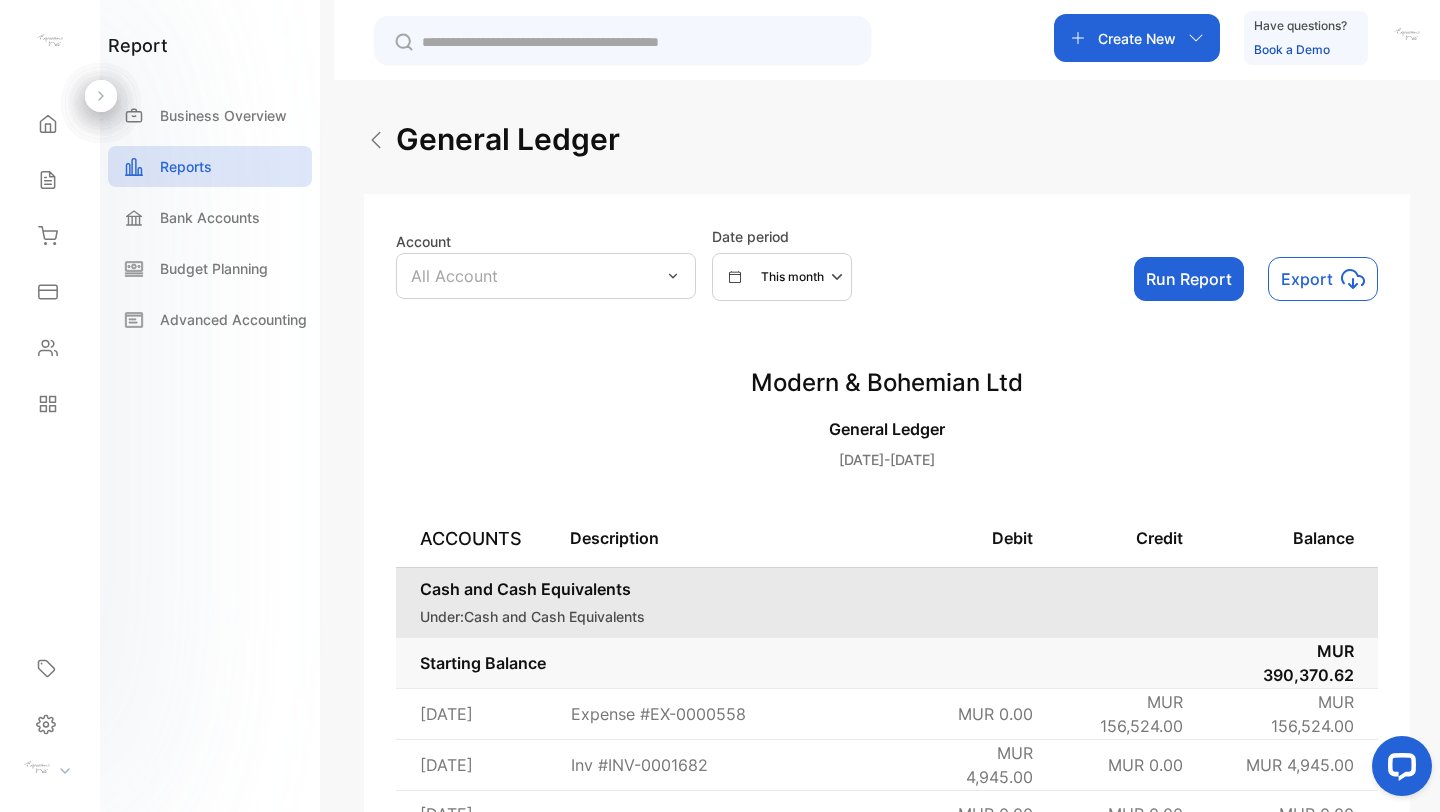 click on "All Account" at bounding box center (546, 276) 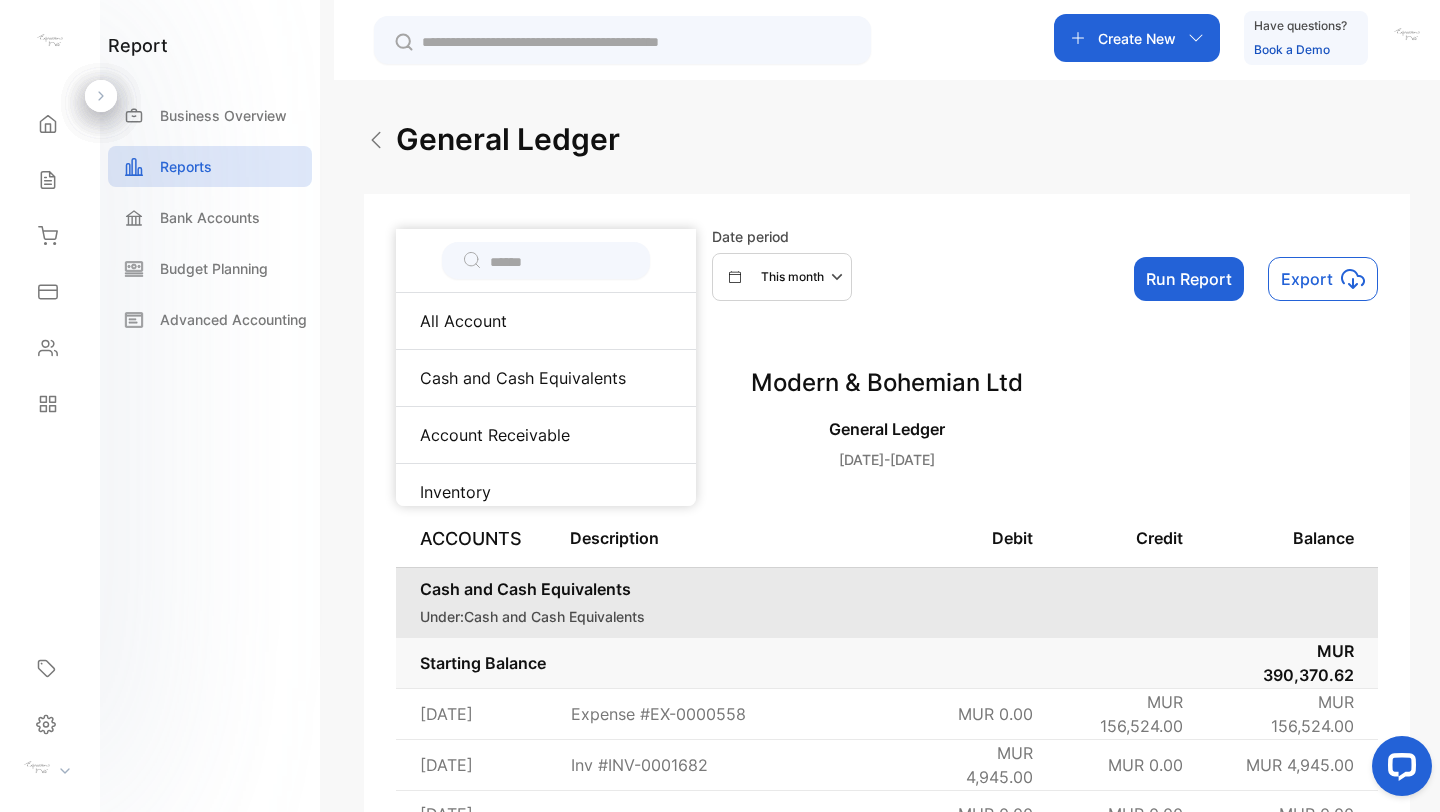 click at bounding box center [560, 262] 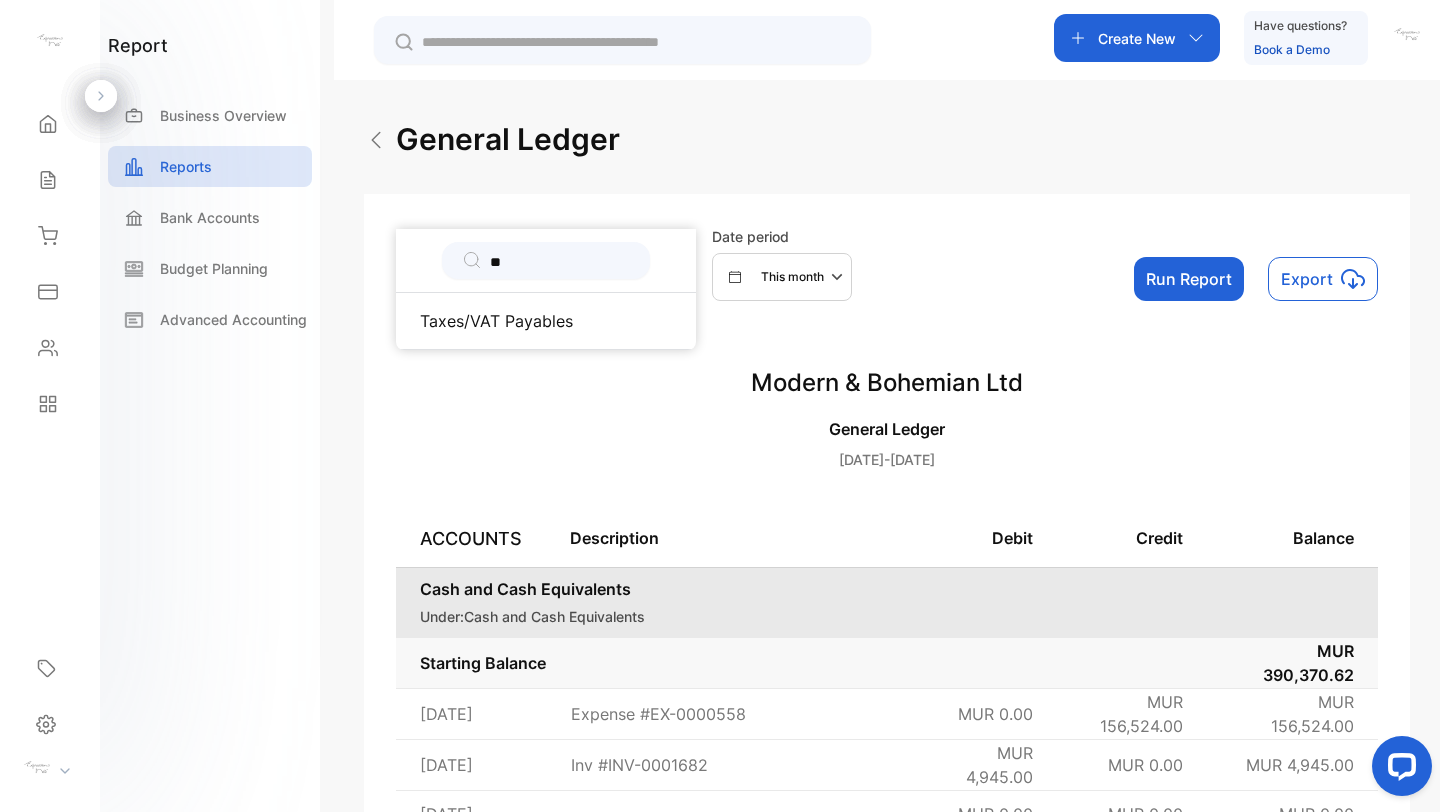 type on "***" 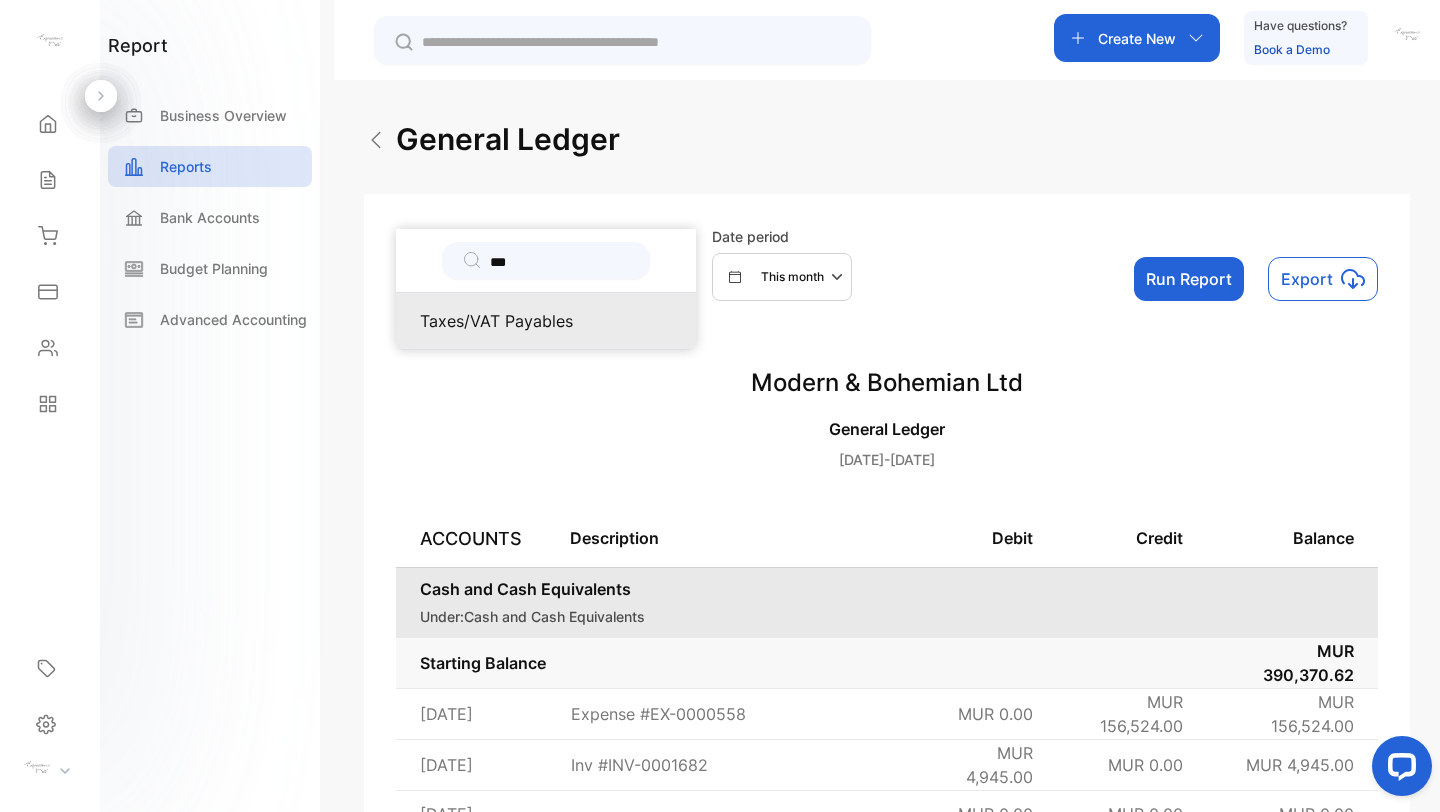 click on "Taxes/VAT Payables" at bounding box center (496, 321) 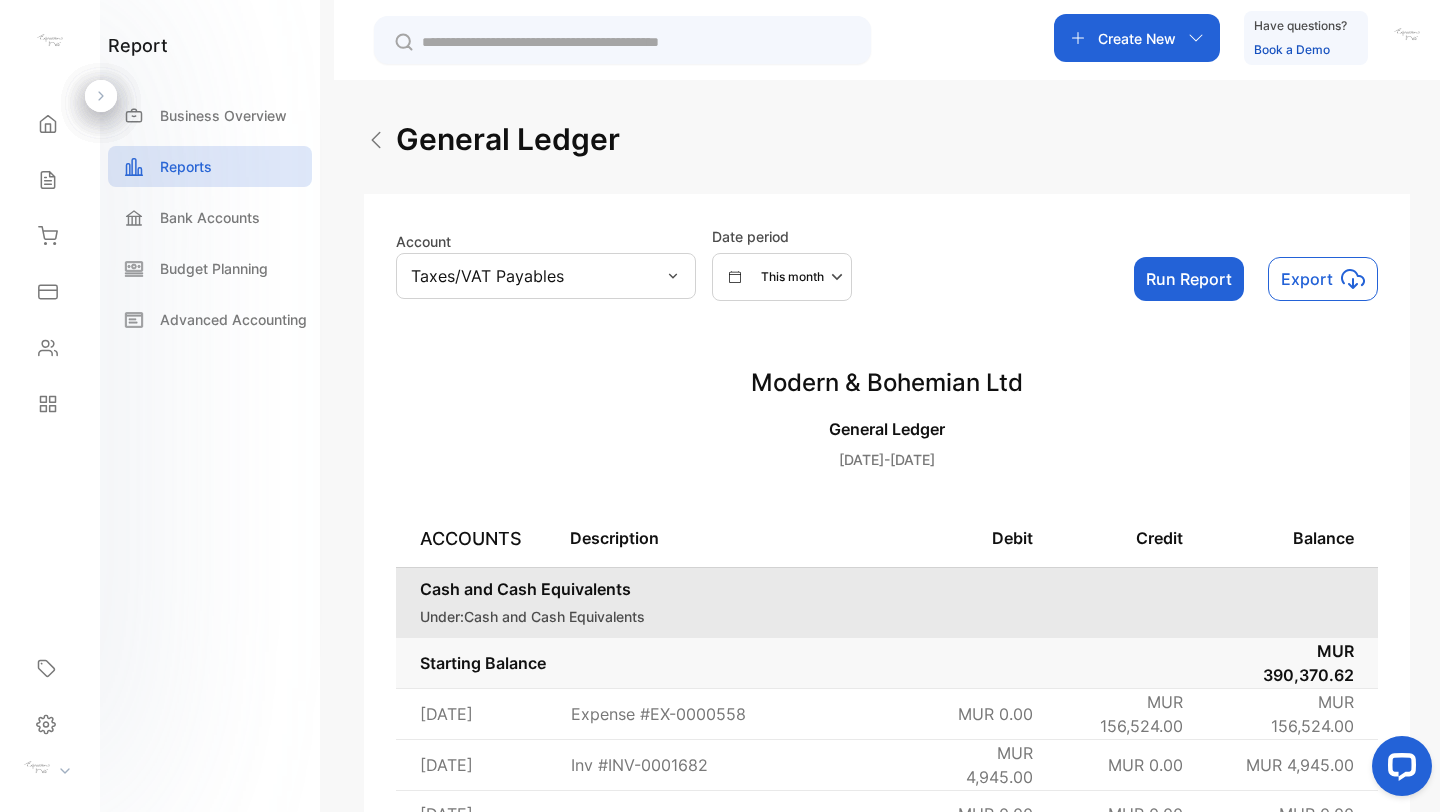 click on "Run Report" at bounding box center [1189, 279] 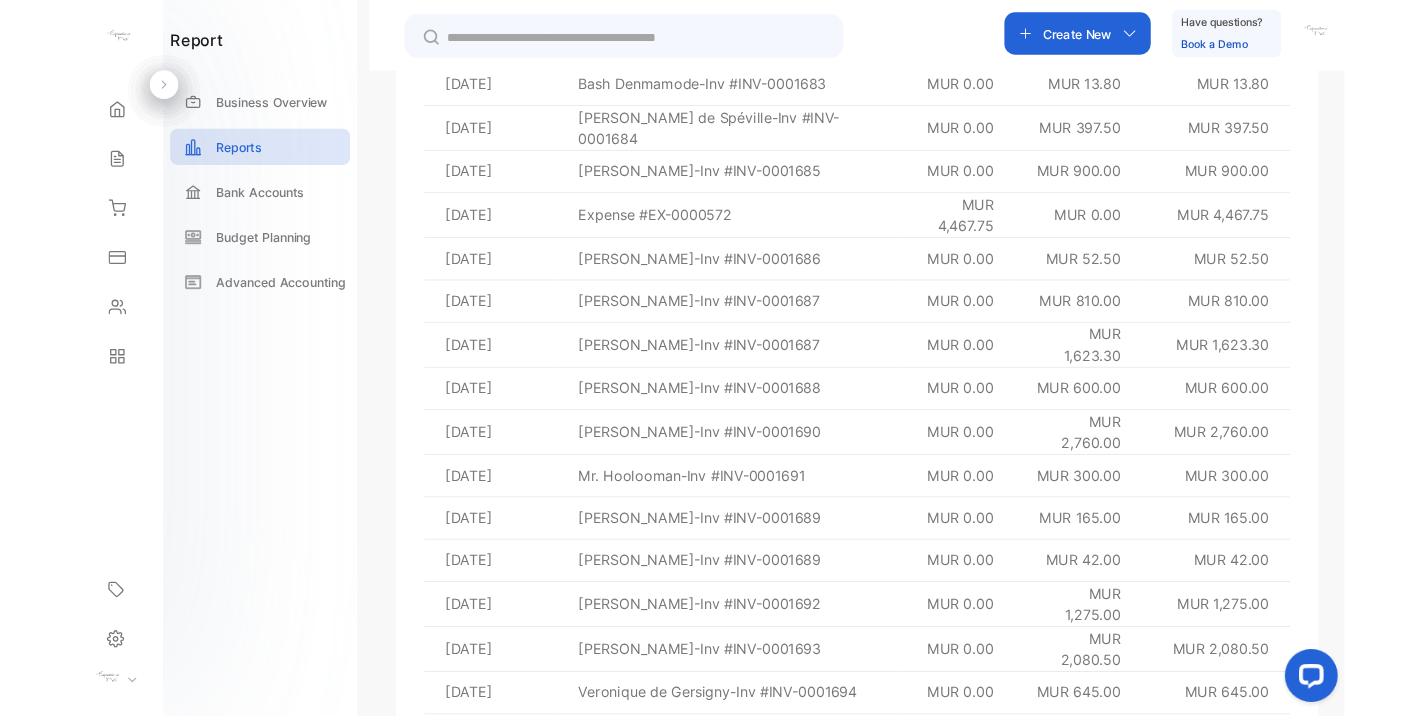 scroll, scrollTop: 851, scrollLeft: 0, axis: vertical 